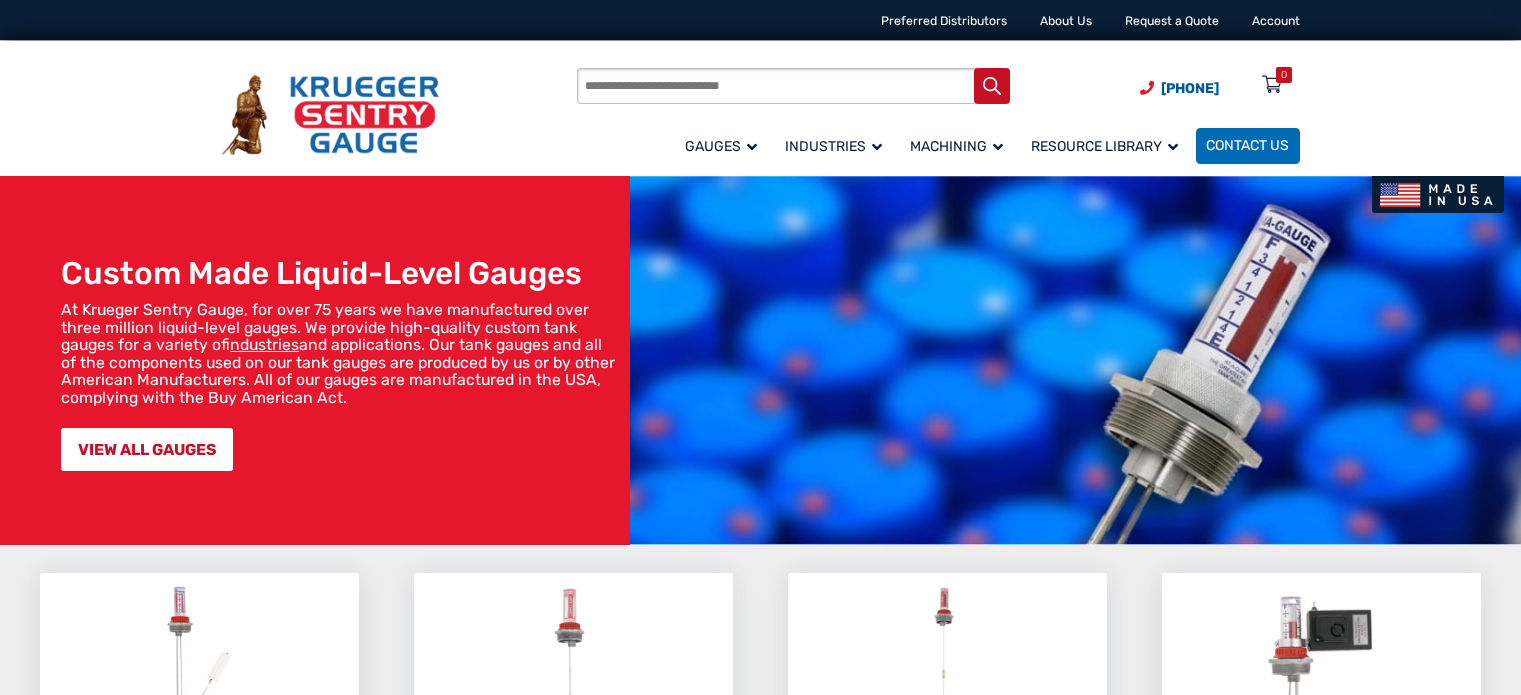 scroll, scrollTop: 0, scrollLeft: 0, axis: both 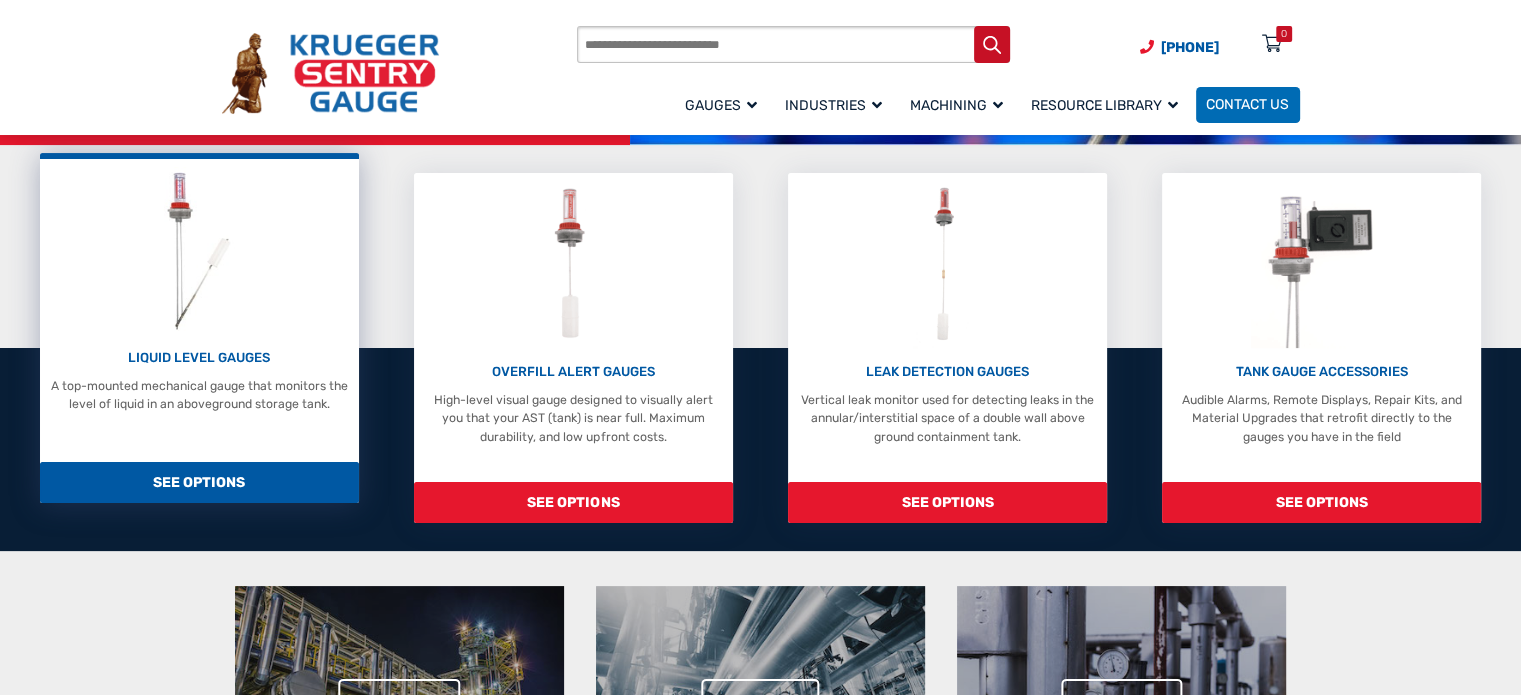 click on "LIQUID LEVEL GAUGES" at bounding box center [199, 358] 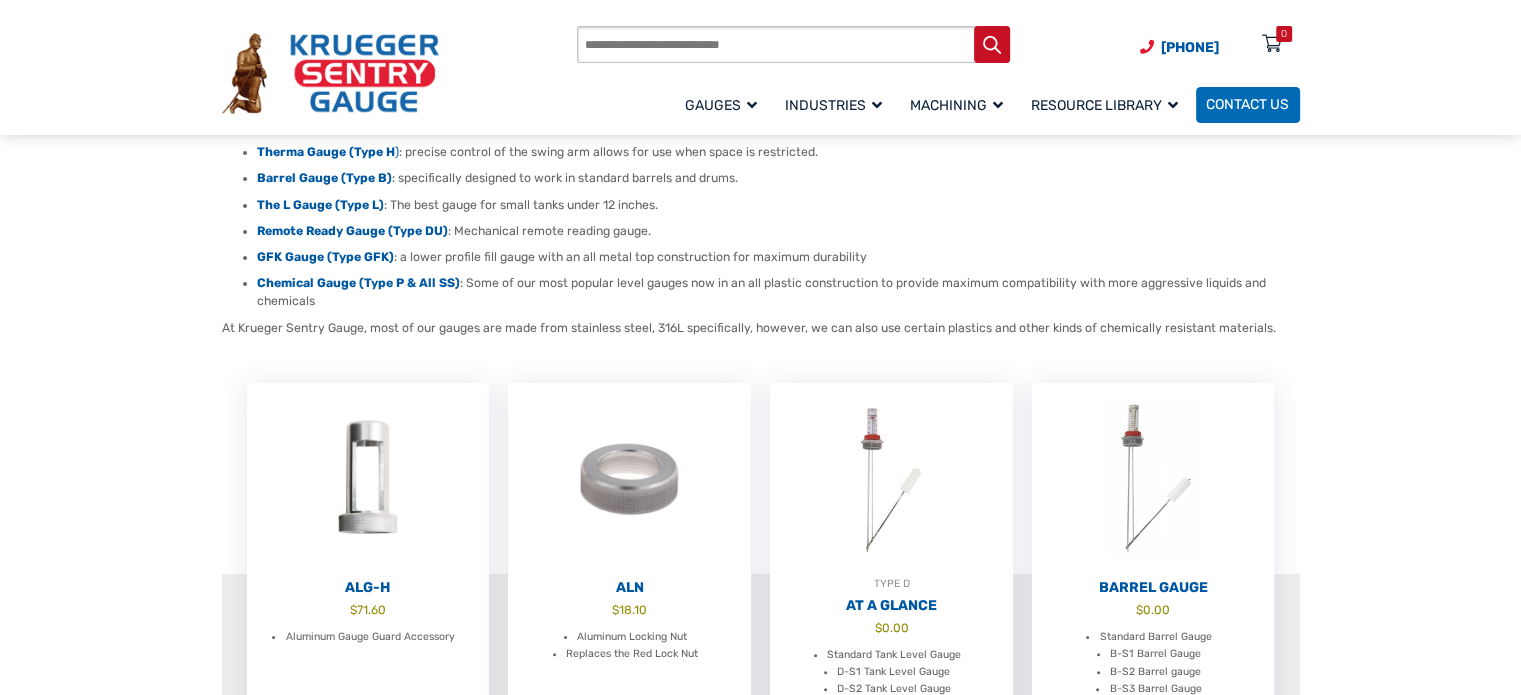 scroll, scrollTop: 0, scrollLeft: 0, axis: both 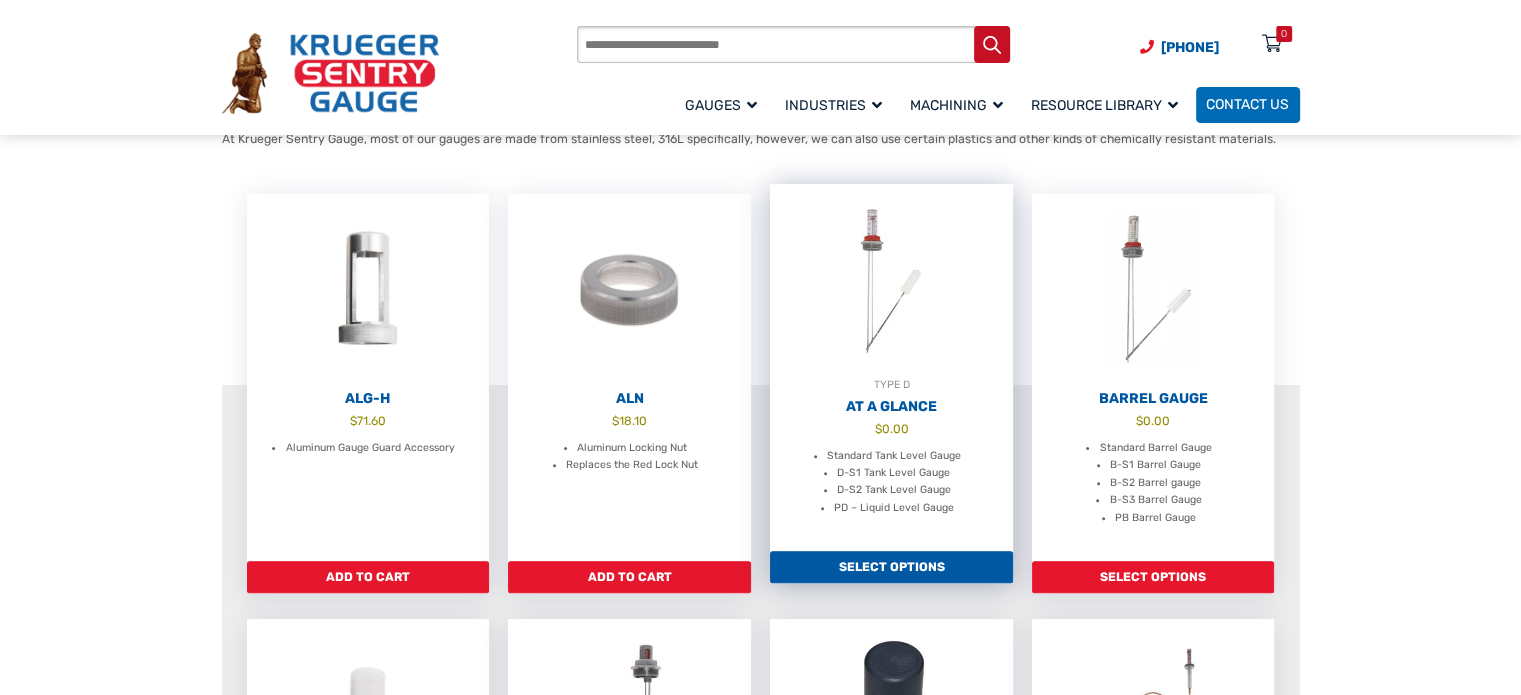 click on "At A Glance" at bounding box center (891, 407) 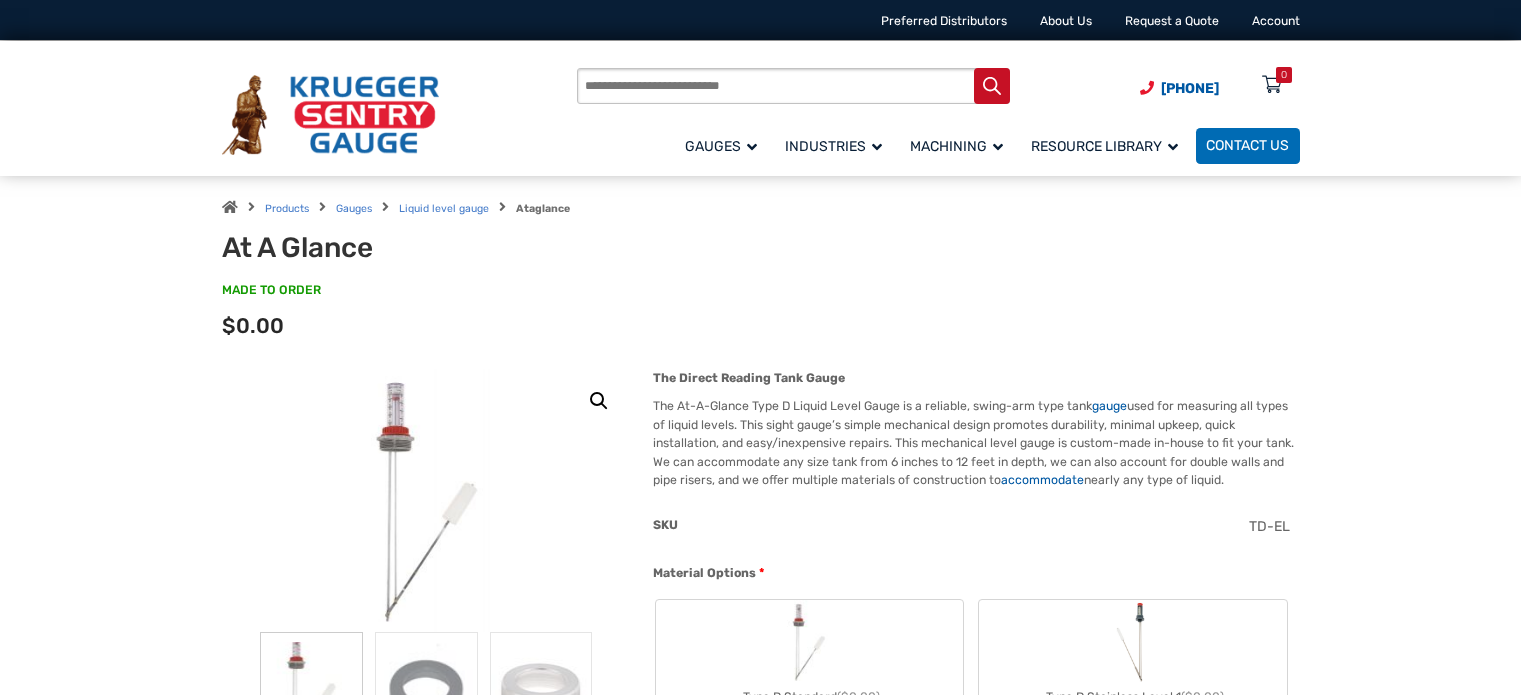 scroll, scrollTop: 0, scrollLeft: 0, axis: both 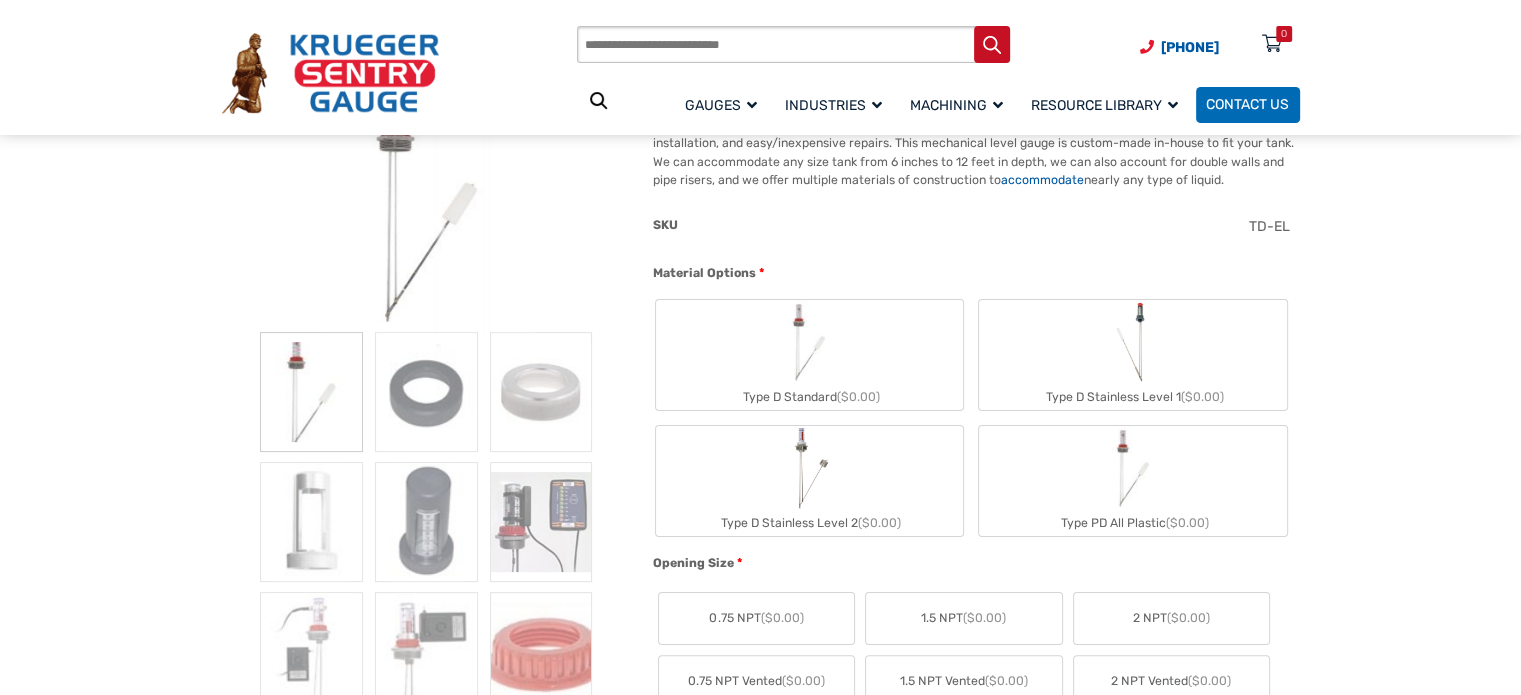 click on "Type D Stainless Level 1  ($0.00)" at bounding box center [1132, 355] 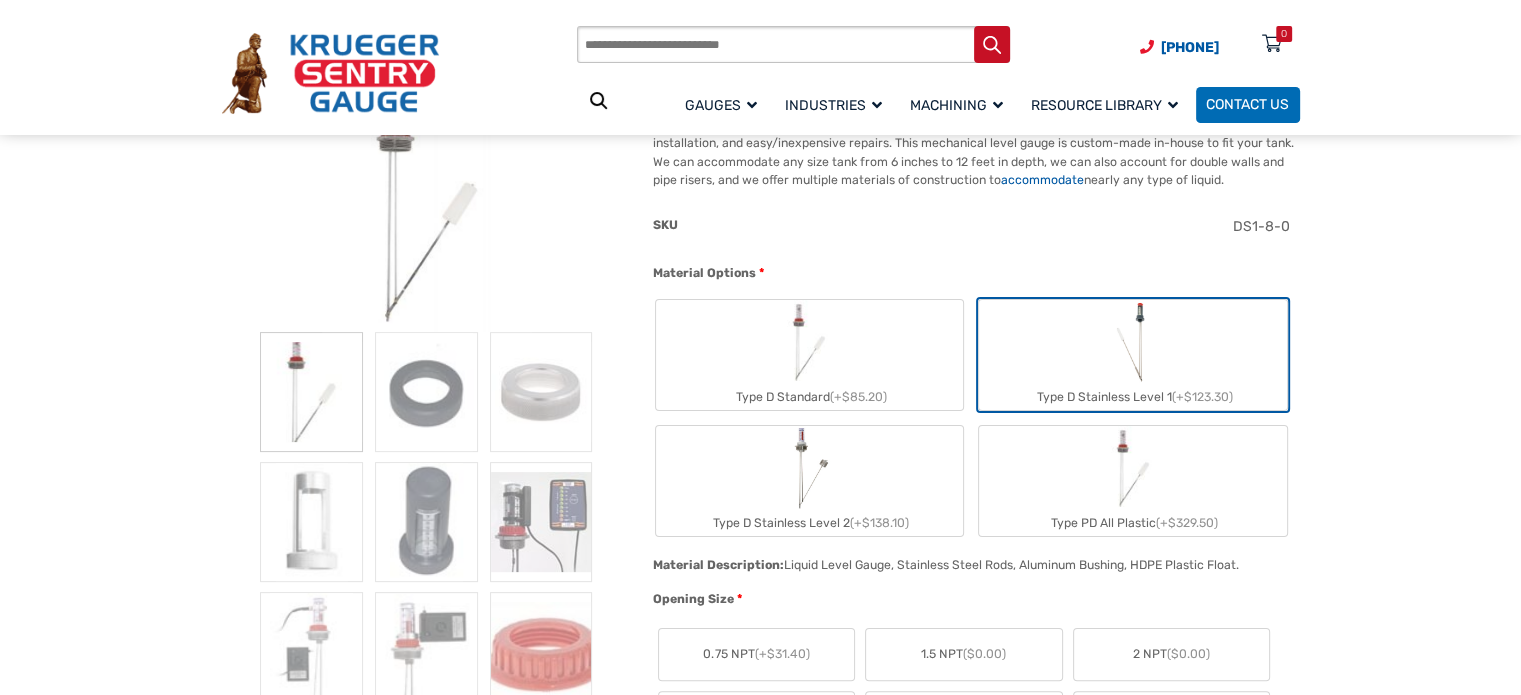 click on "🔍
At A Glance $ 0.00
The Direct Reading Tank Gauge
The At-A-Glance Type D Liquid Level Gauge is a reliable, swing-arm type tank  gauge  used for measuring all types of liquid levels. This sight gauge’s simple mechanical design promotes durability, minimal upkeep, quick installation, and easy/inexpensive repairs. This mechanical level gauge is custom-made in-house to fit your tank. We can accommodate any size tank from 6 inches to 12 feet in depth, we can also account for double walls and pipe risers, and we offer multiple materials of construction to  accommodate  nearly any type of liquid.
Hidden
8.00
SKU
DS1-8-0
Material Options   * Type D Standard  (+$85.20) Type D Stainless Level 1  (+$123.30) Type D Stainless Level 2  (+$138.10) Type PD All Plastic  (+$329.50) Material Description:
Liquid Level Gauge, Galvanized Steel Rods, Aluminum Bushing, HDPE Plastic Float.   * 2 NPT" at bounding box center [760, 1715] 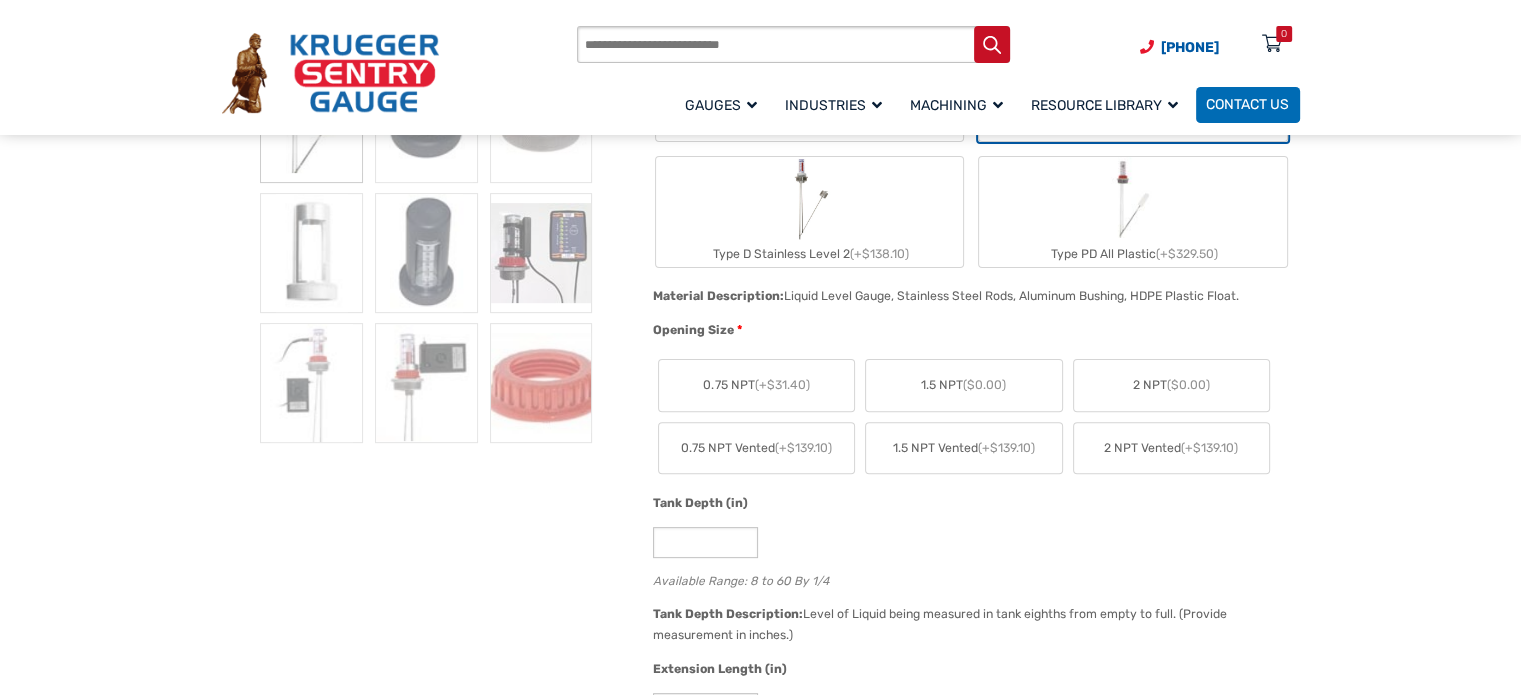 scroll, scrollTop: 600, scrollLeft: 0, axis: vertical 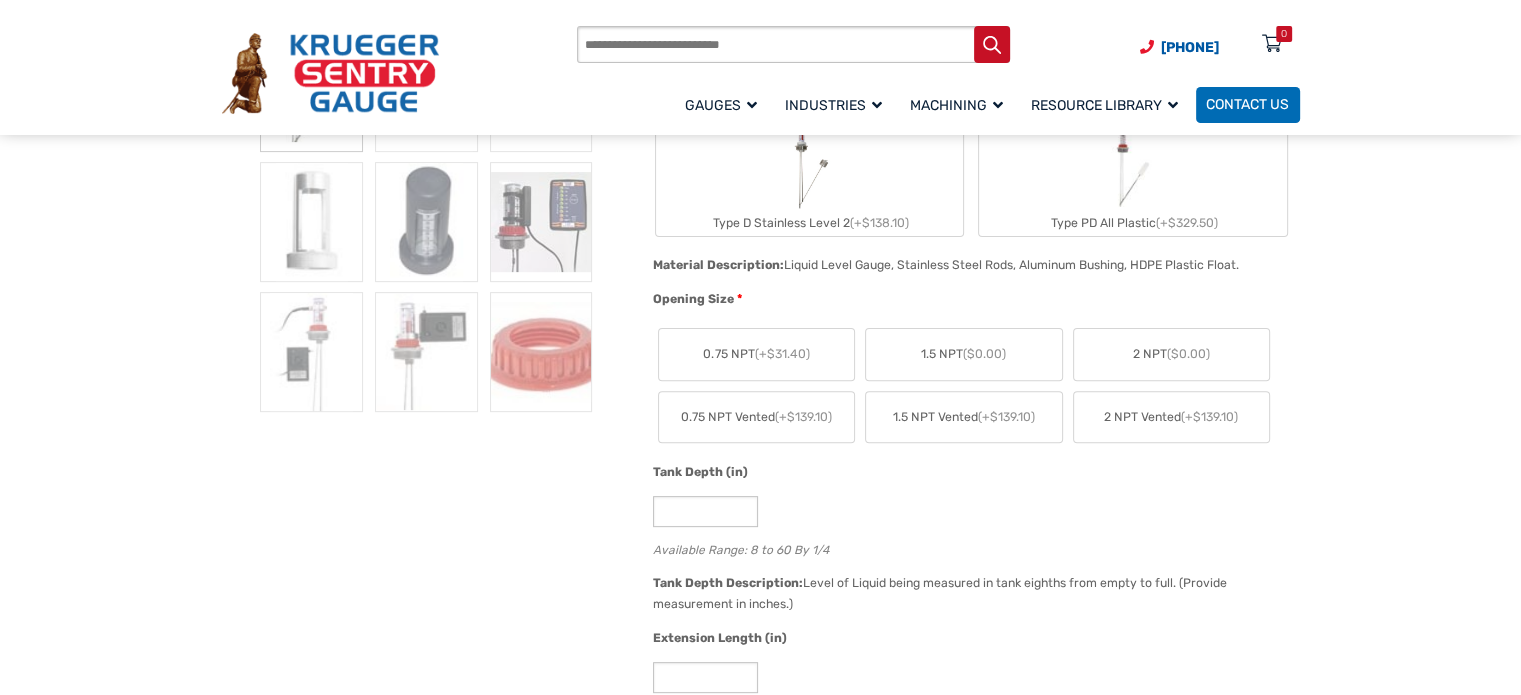 click on "2 NPT Vented  (+$139.10)" at bounding box center (1171, 417) 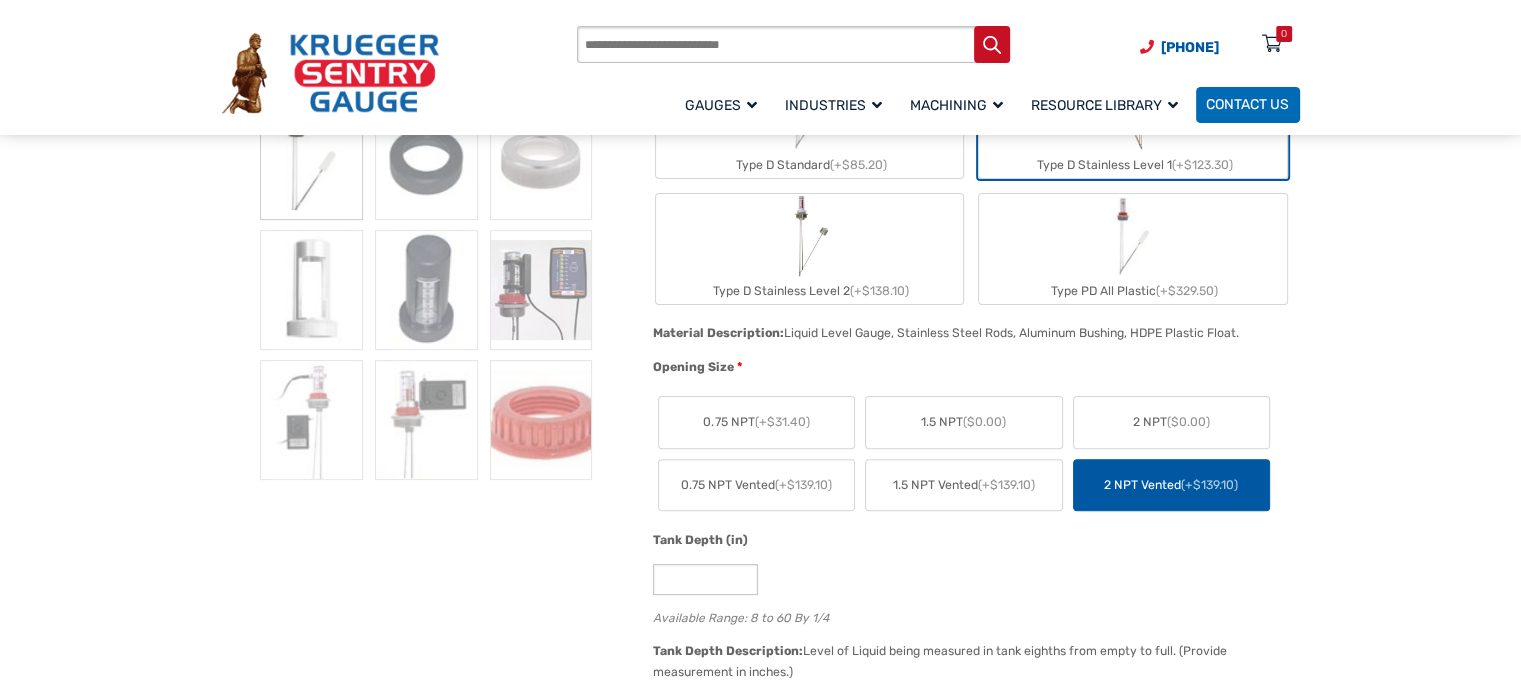scroll, scrollTop: 600, scrollLeft: 0, axis: vertical 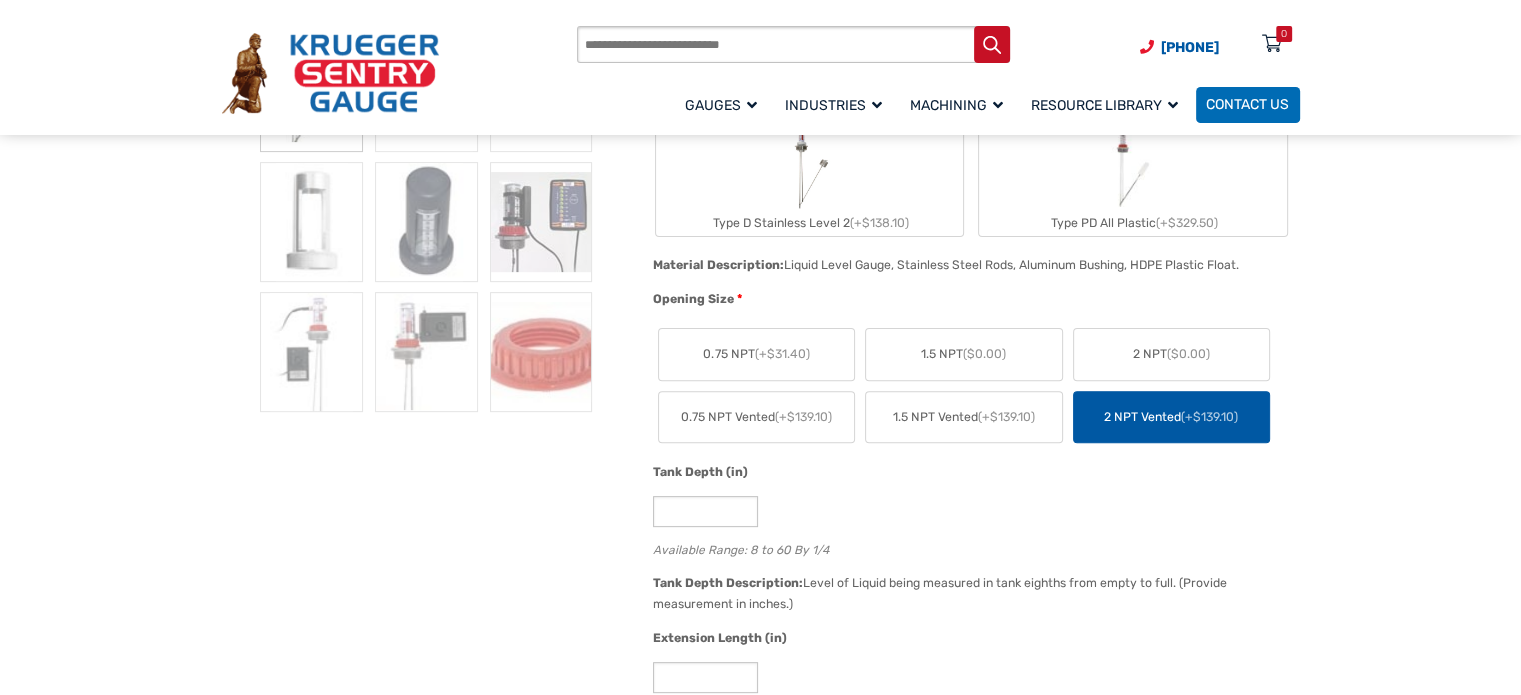 click on "0.75 NPT  (+$31.40)" at bounding box center (756, 354) 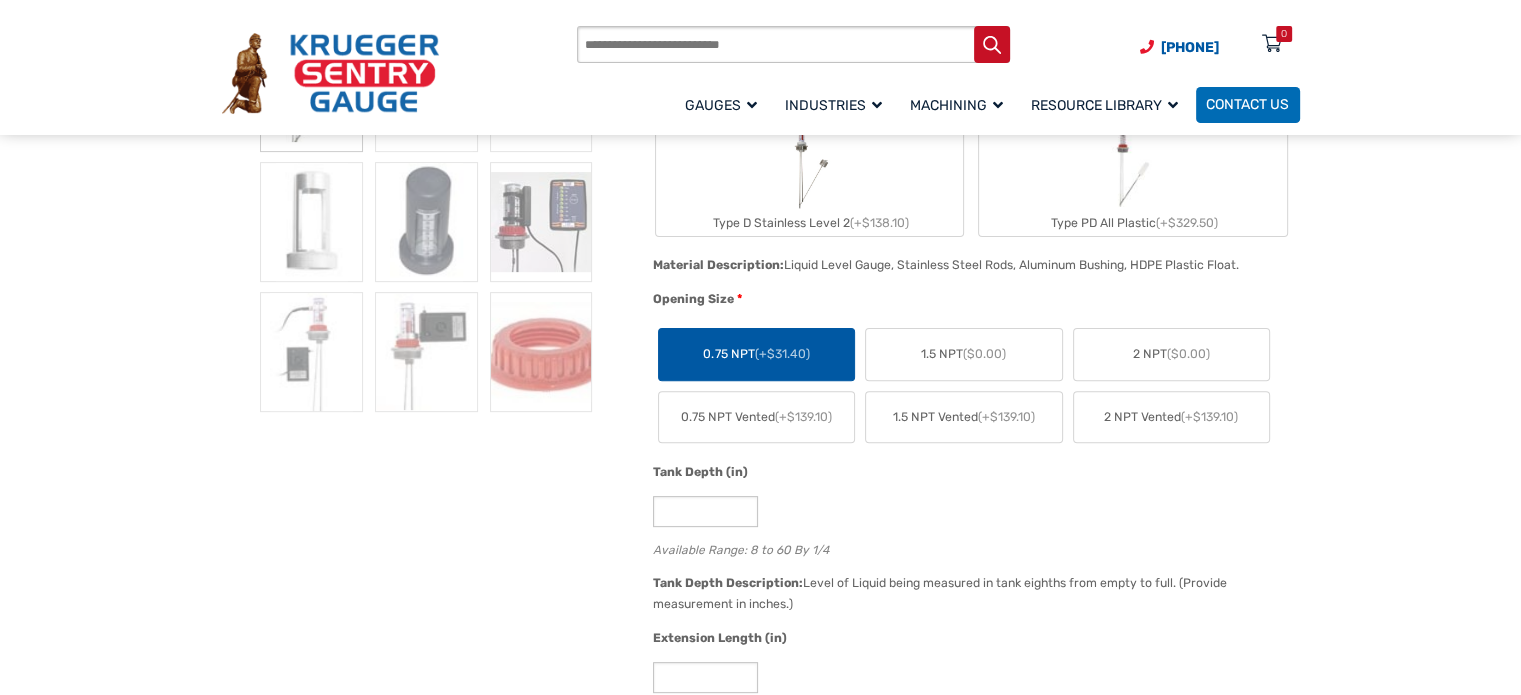 drag, startPoint x: 1099, startPoint y: 417, endPoint x: 1009, endPoint y: 415, distance: 90.02222 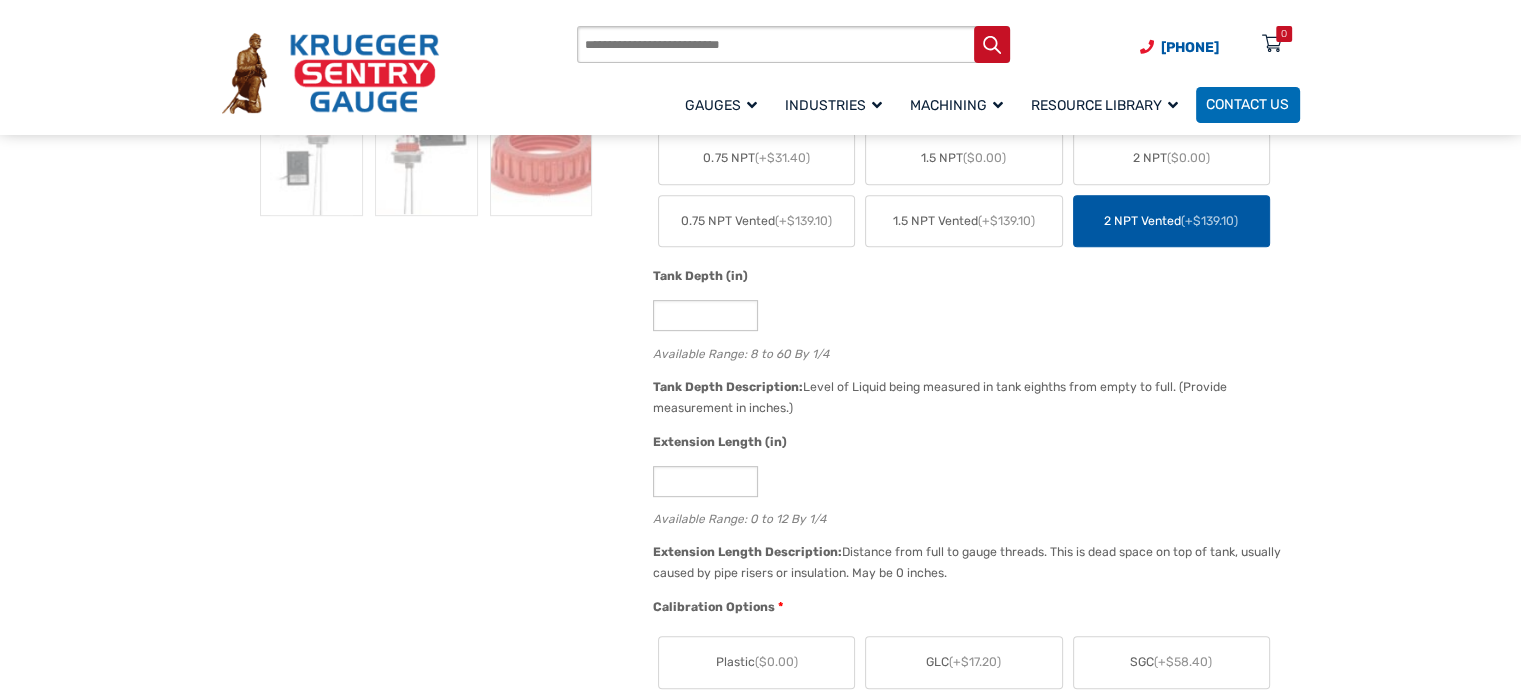 scroll, scrollTop: 800, scrollLeft: 0, axis: vertical 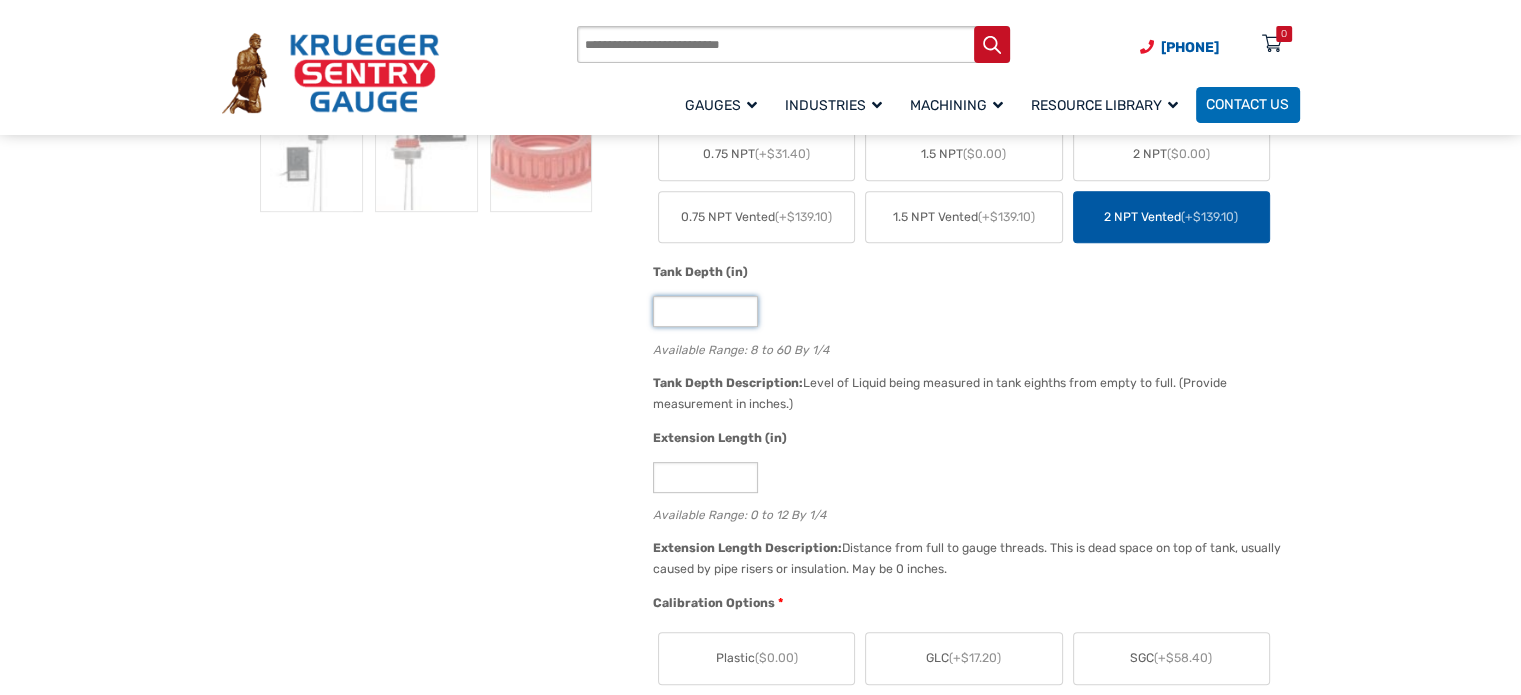 click on "*" at bounding box center (705, 311) 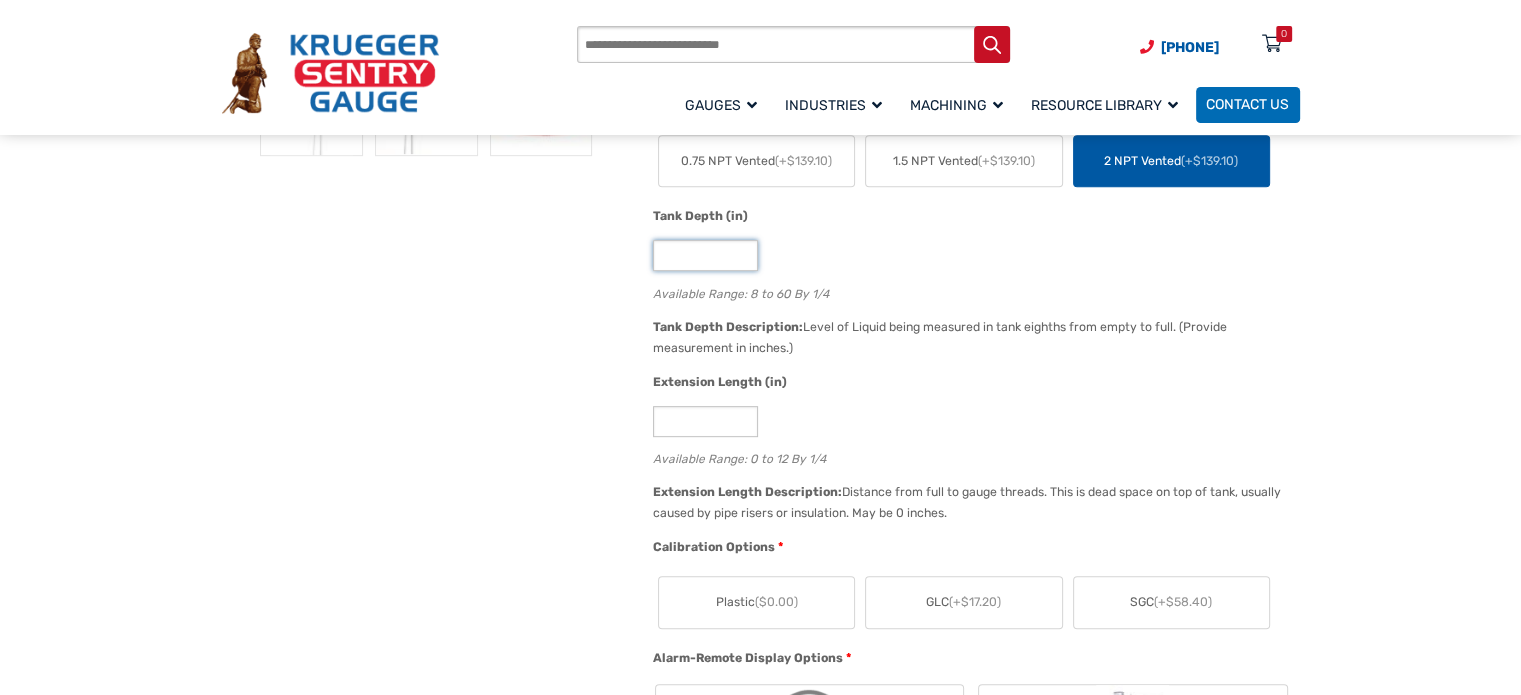 scroll, scrollTop: 900, scrollLeft: 0, axis: vertical 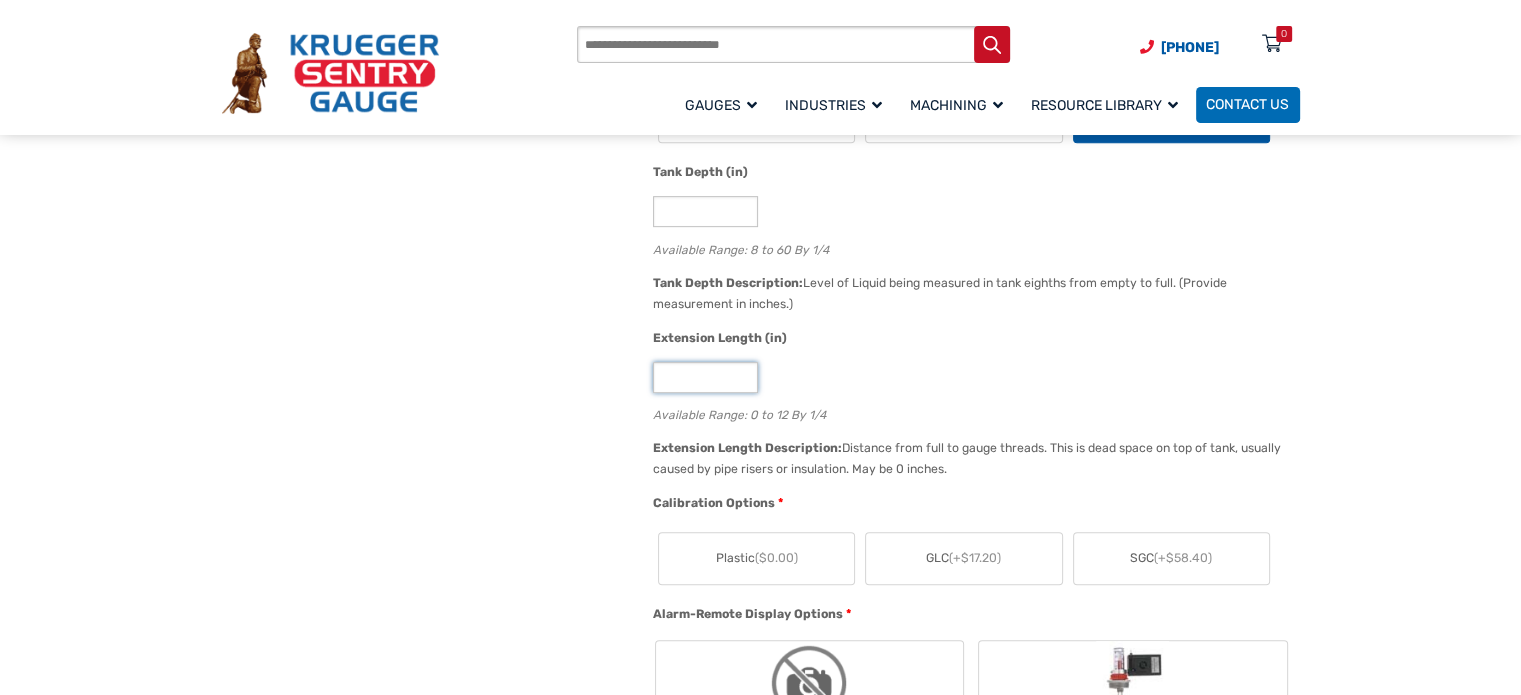 click on "*" at bounding box center [705, 377] 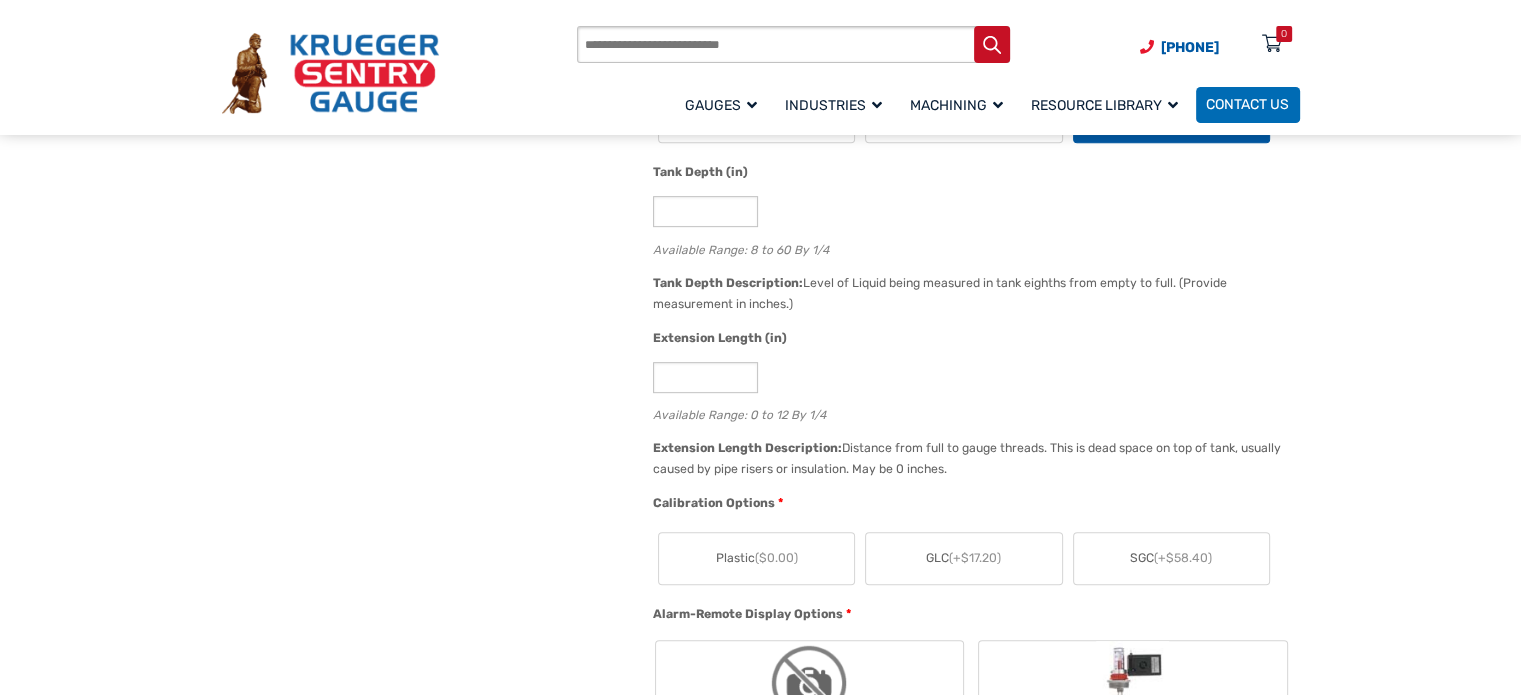 drag, startPoint x: 1181, startPoint y: 561, endPoint x: 1146, endPoint y: 538, distance: 41.880783 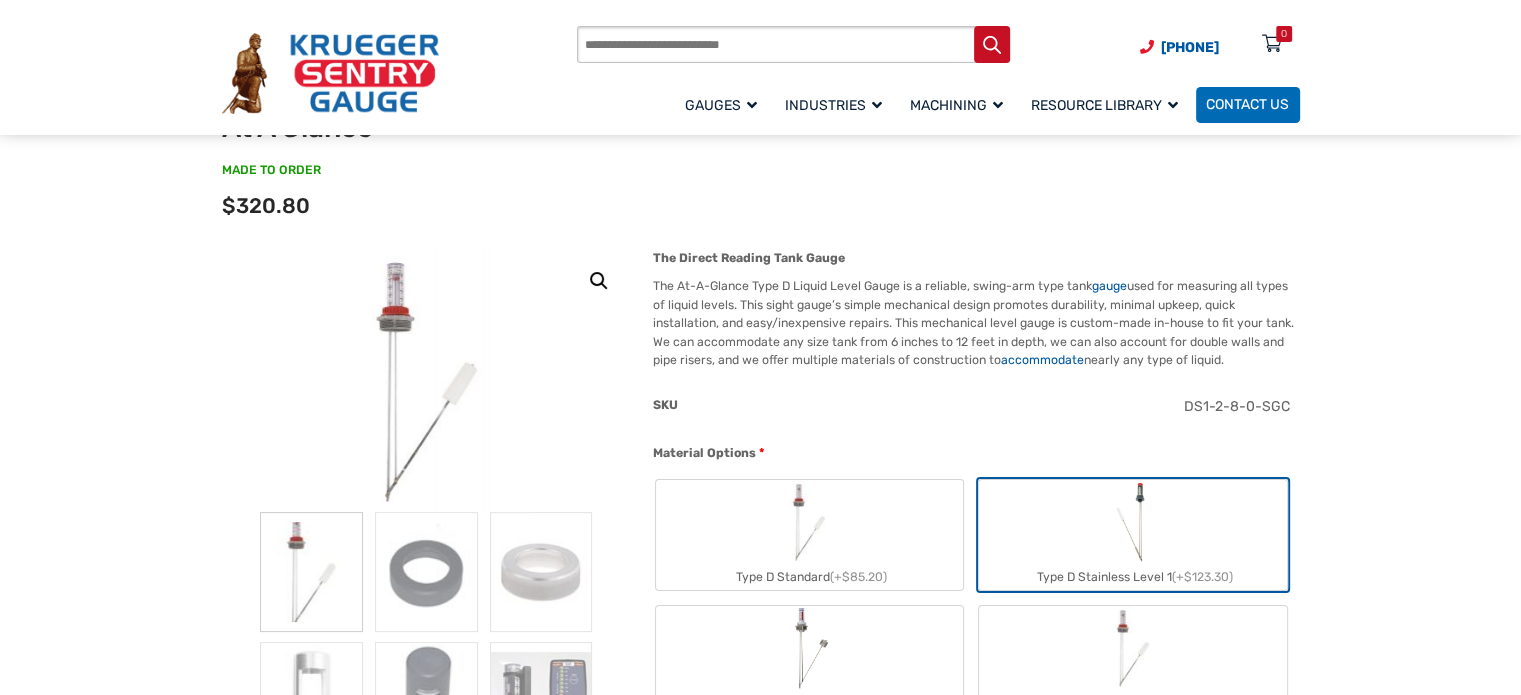 scroll, scrollTop: 300, scrollLeft: 0, axis: vertical 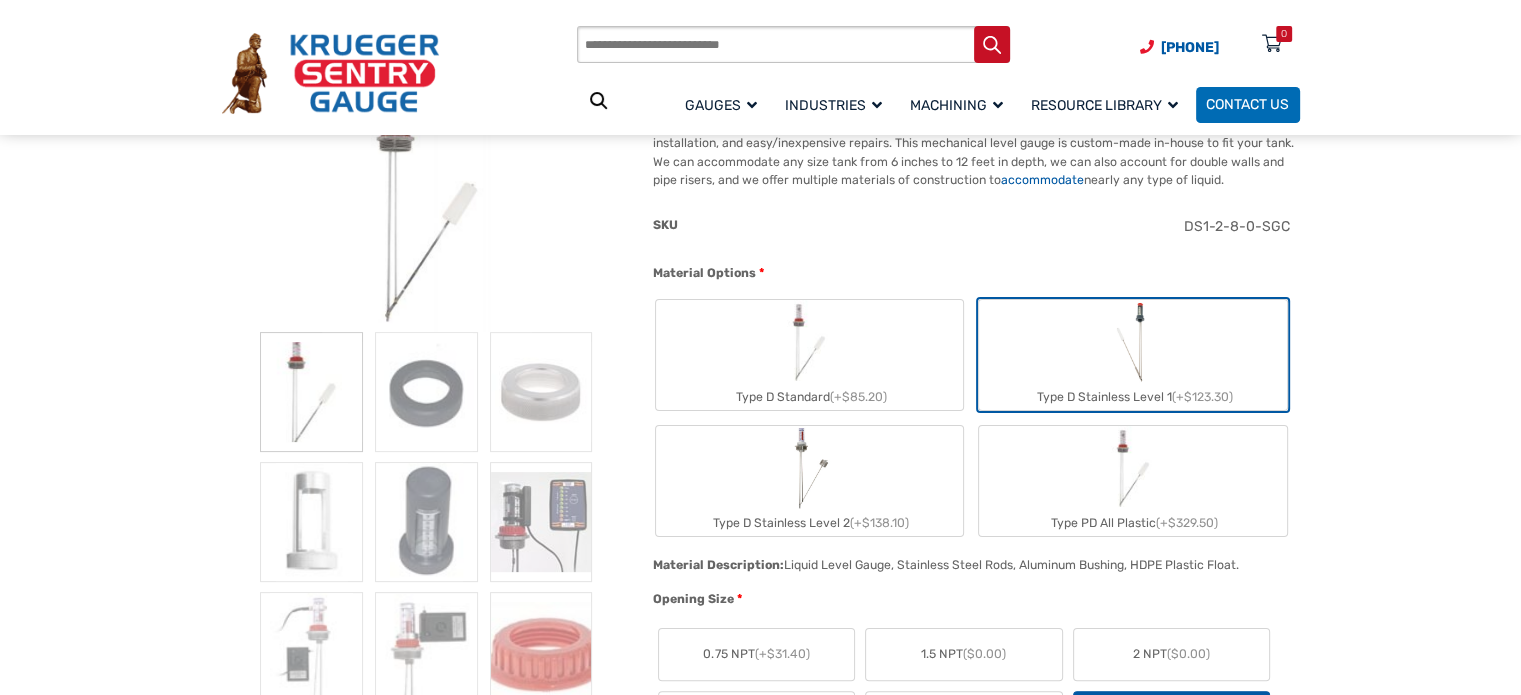 click at bounding box center [809, 342] 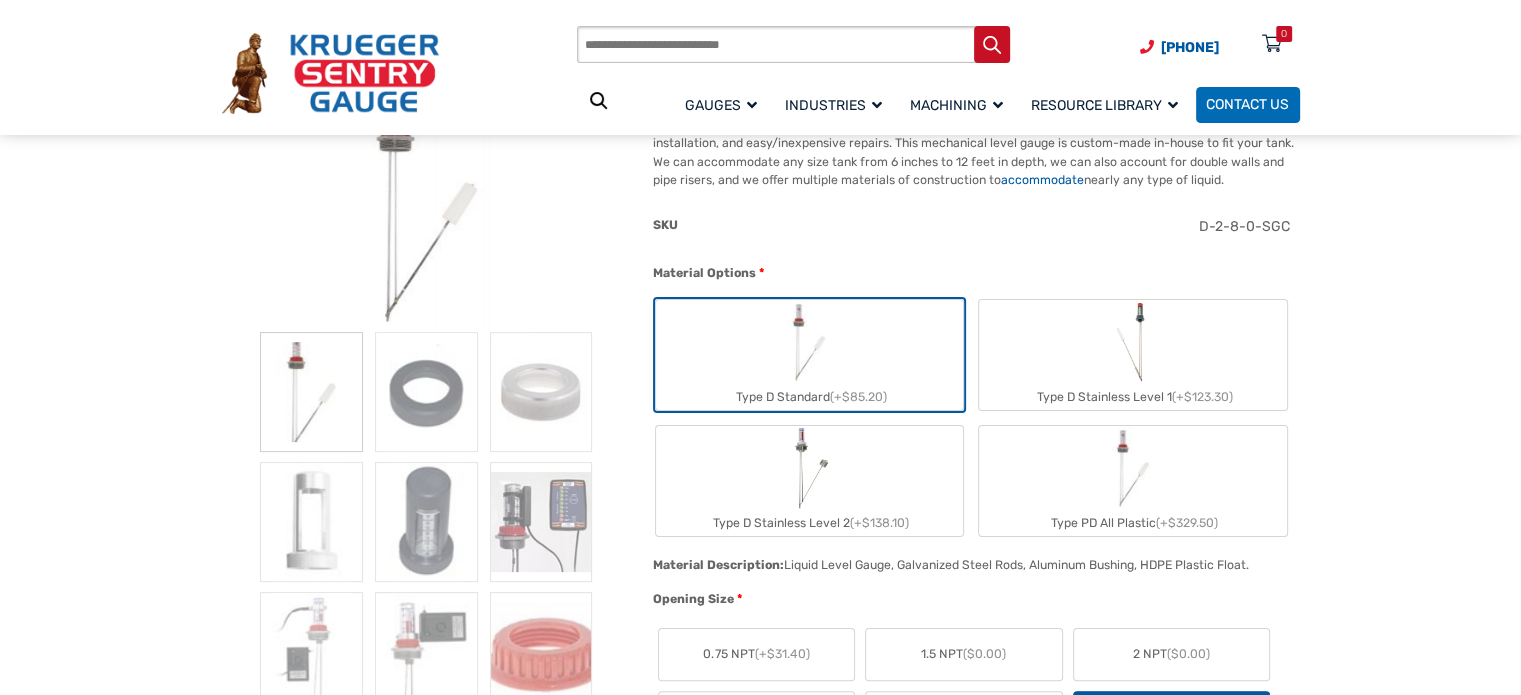 click on "Type D Stainless Level 1  (+$123.30)" at bounding box center [1132, 355] 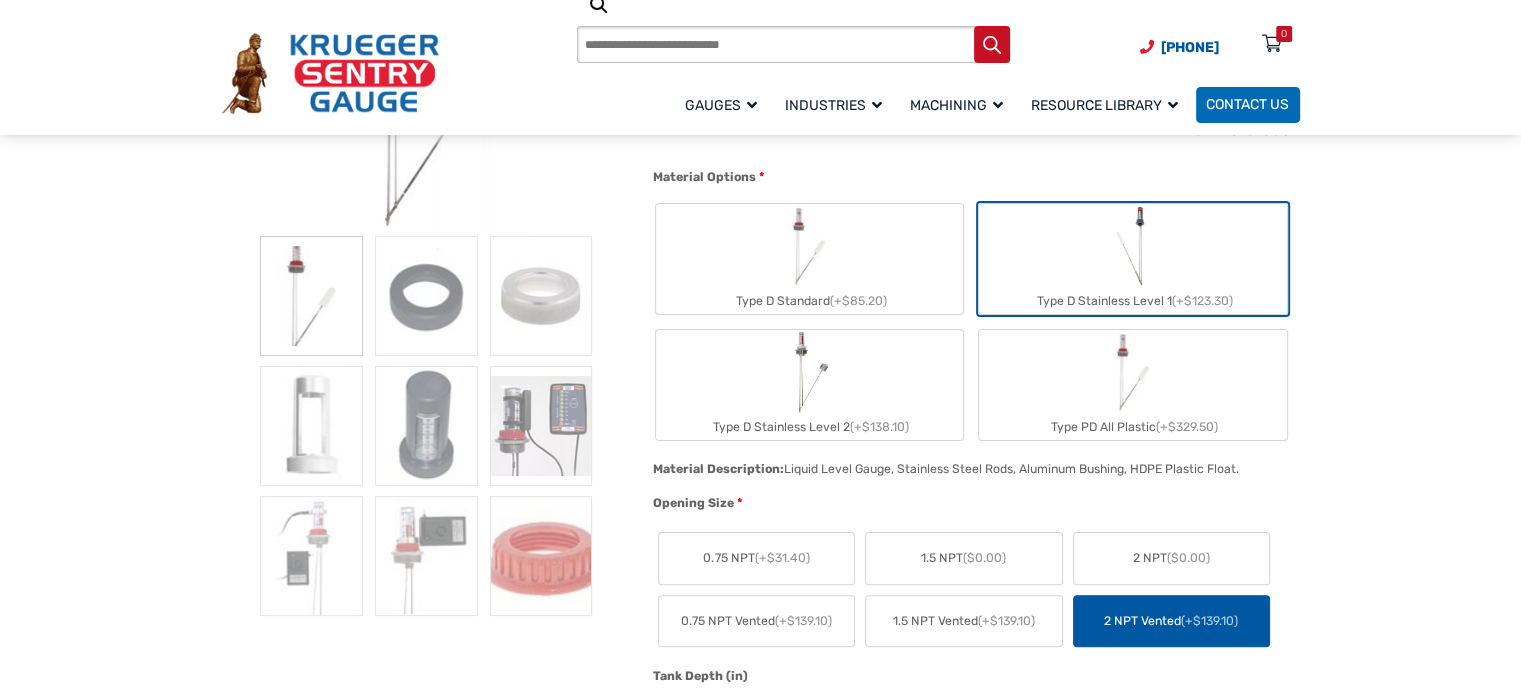 scroll, scrollTop: 600, scrollLeft: 0, axis: vertical 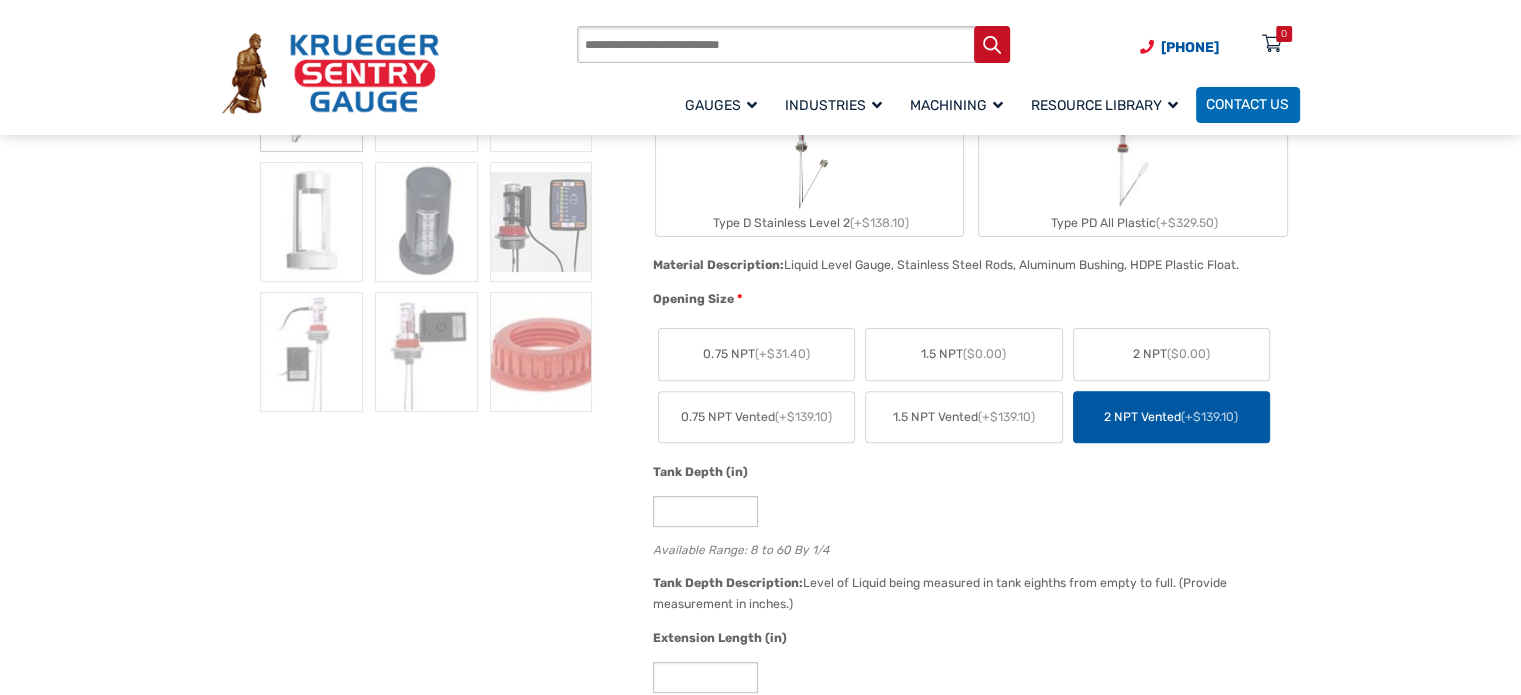 click on "0.75 NPT  (+$31.40)" at bounding box center [756, 354] 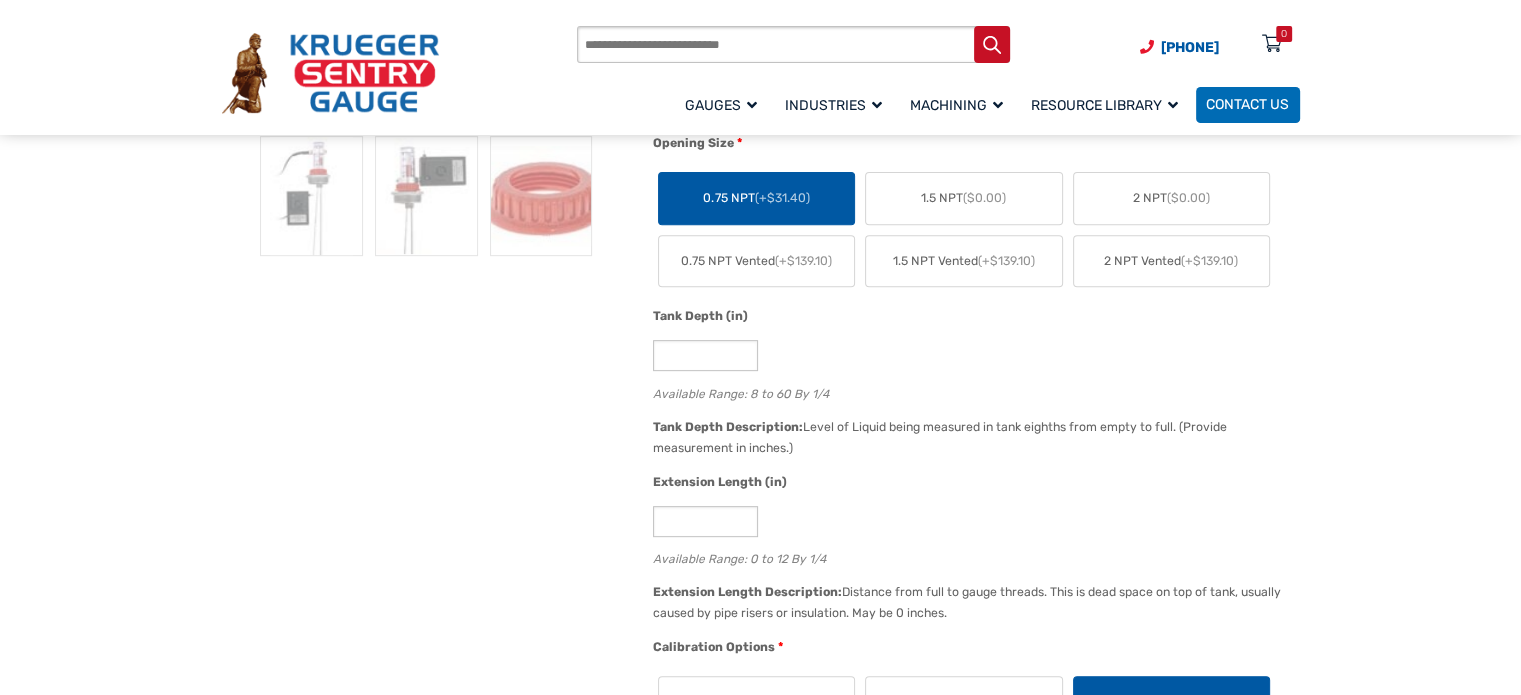 scroll, scrollTop: 800, scrollLeft: 0, axis: vertical 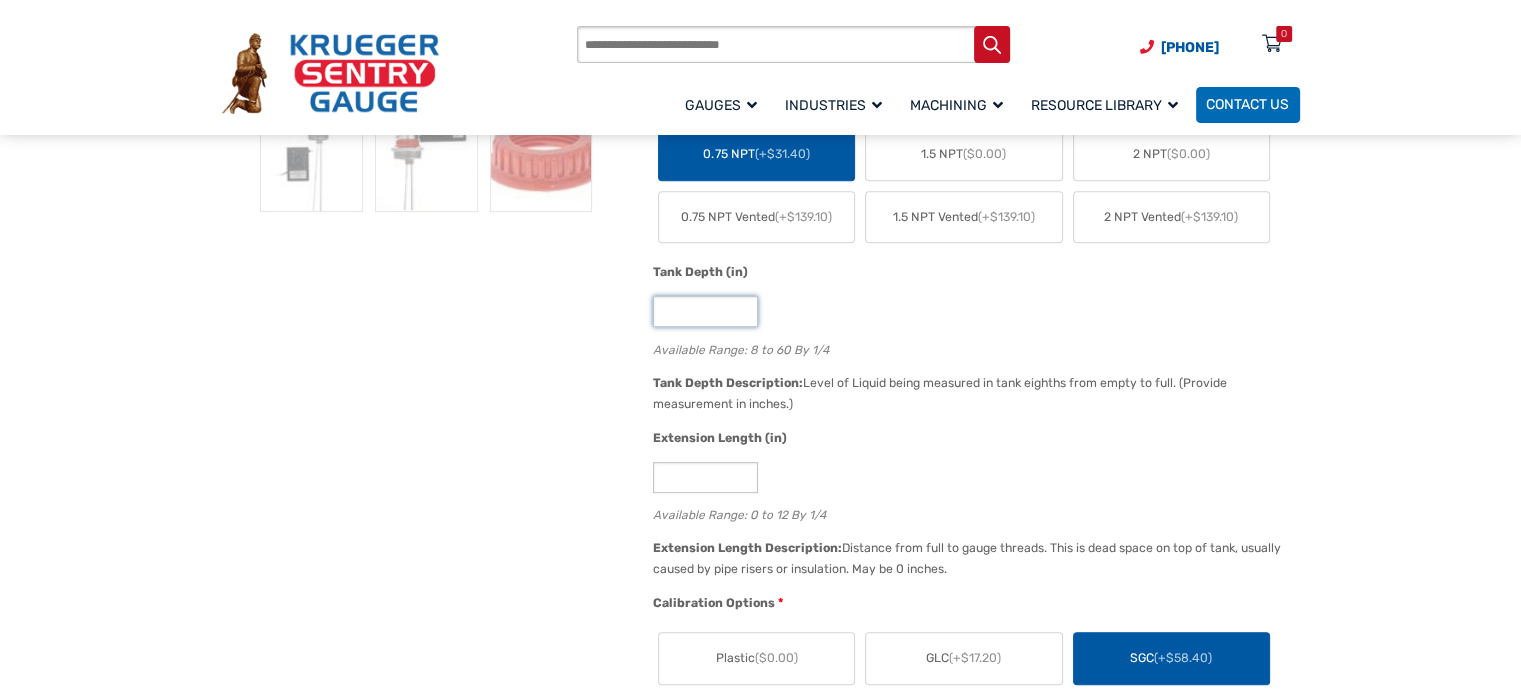 click on "*" at bounding box center [705, 311] 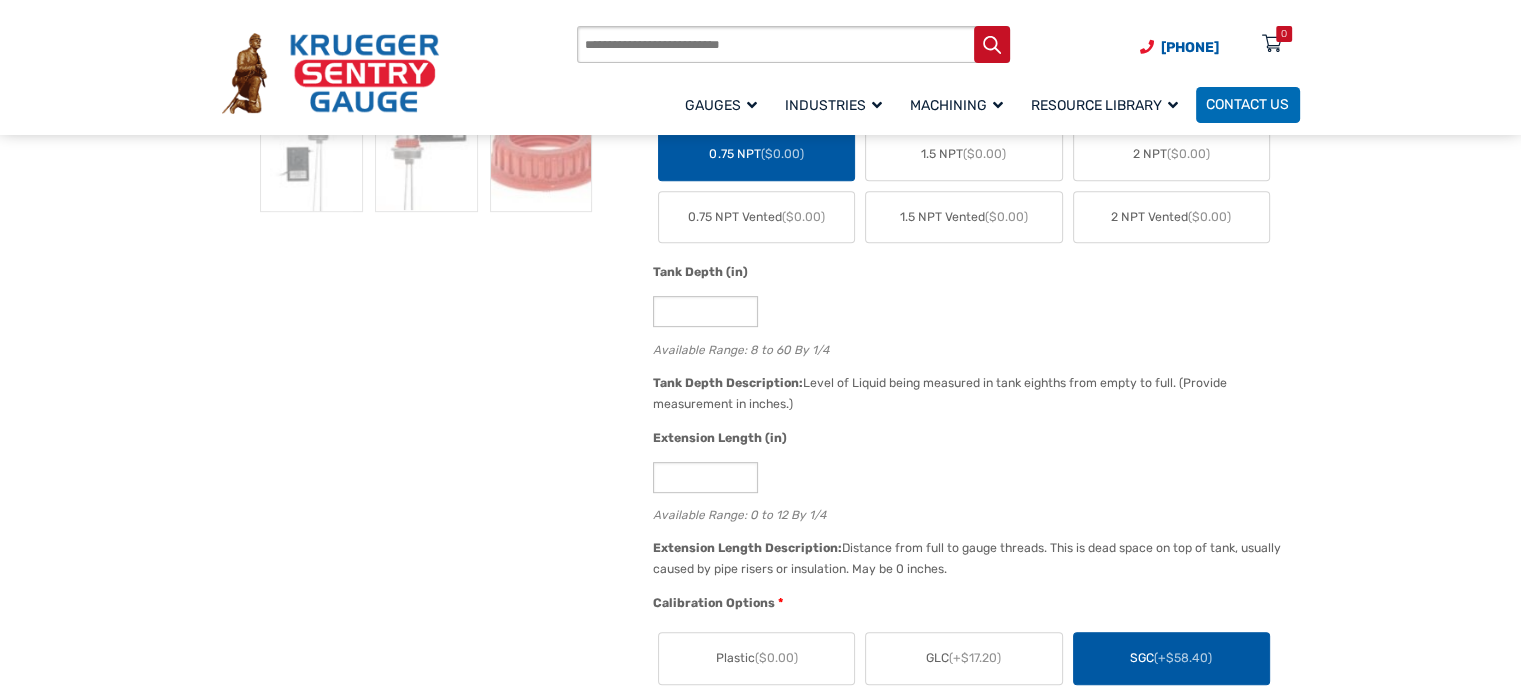 click on "Available Range: 8 to 60 By 1/4" at bounding box center (971, 347) 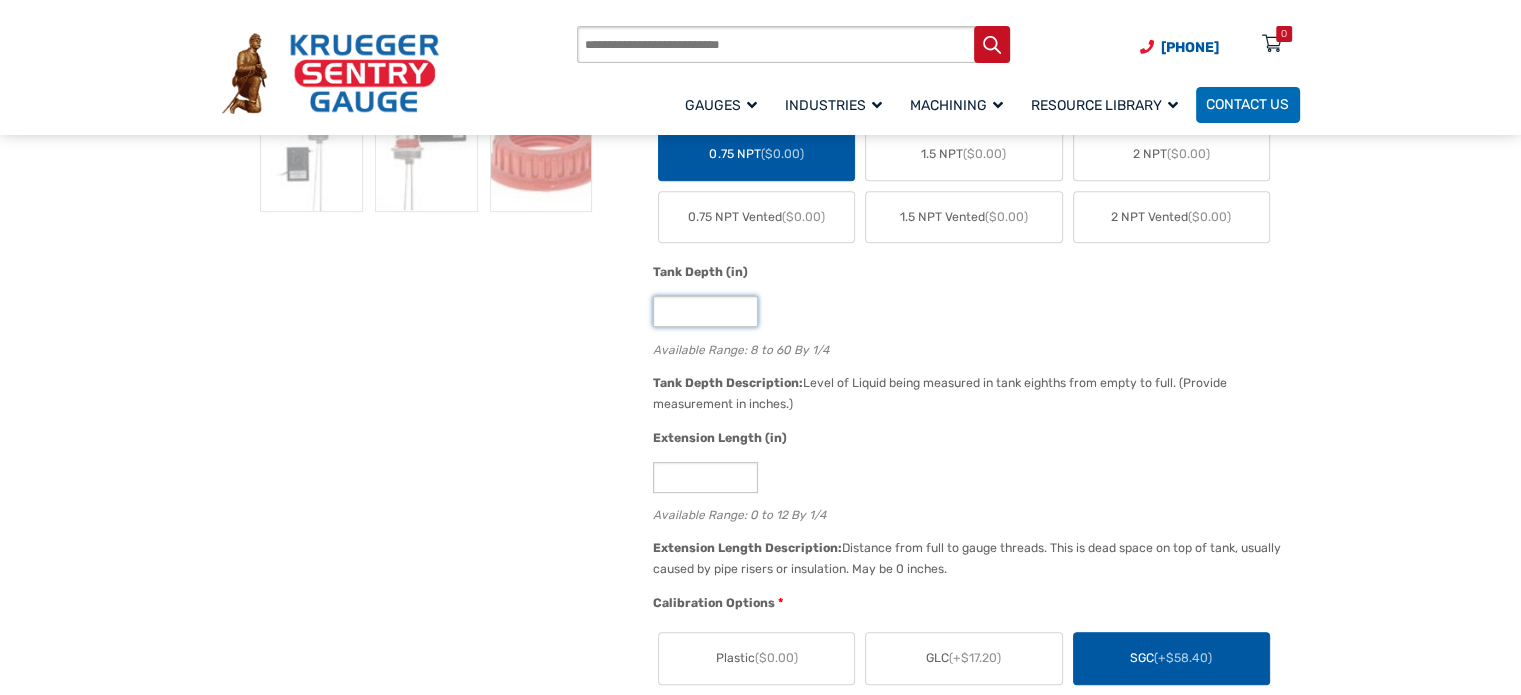 drag, startPoint x: 691, startPoint y: 310, endPoint x: 625, endPoint y: 310, distance: 66 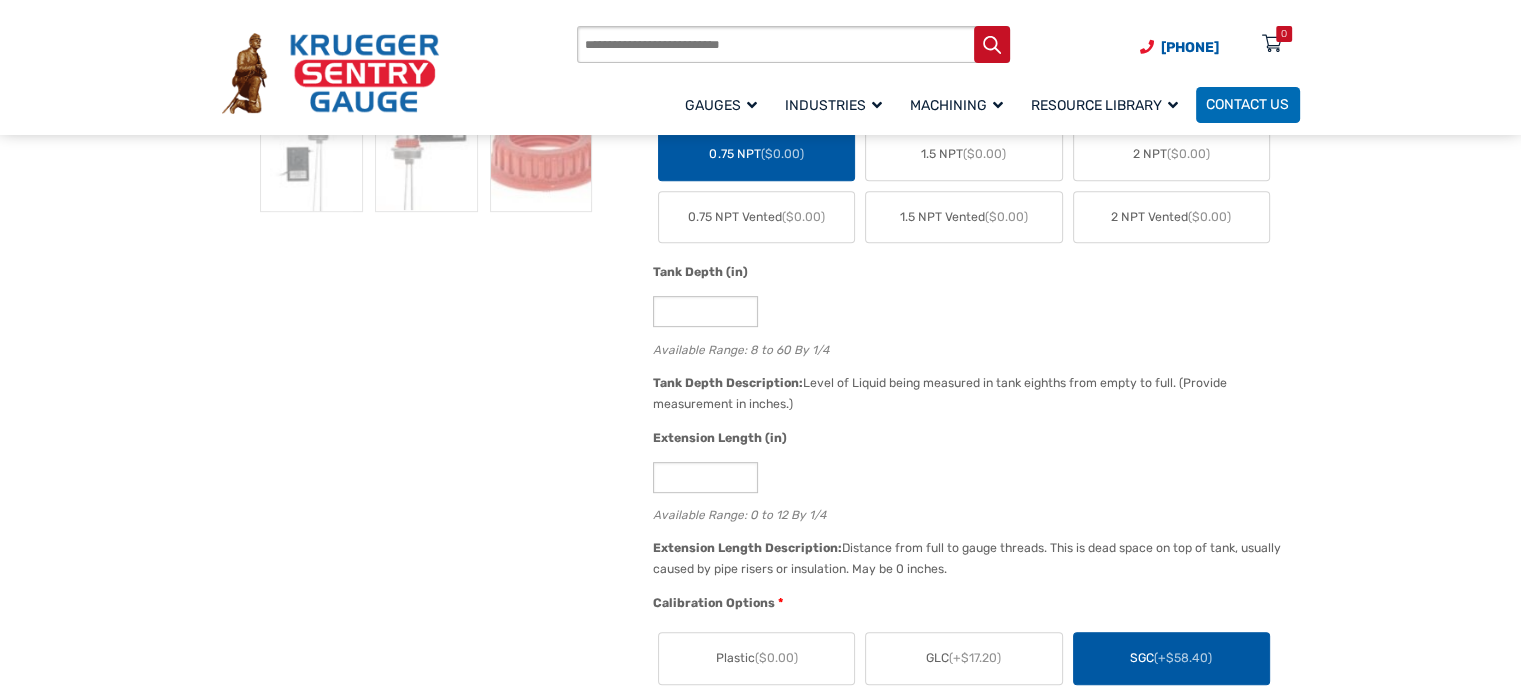 click on "Tank Depth (in)" at bounding box center [971, 274] 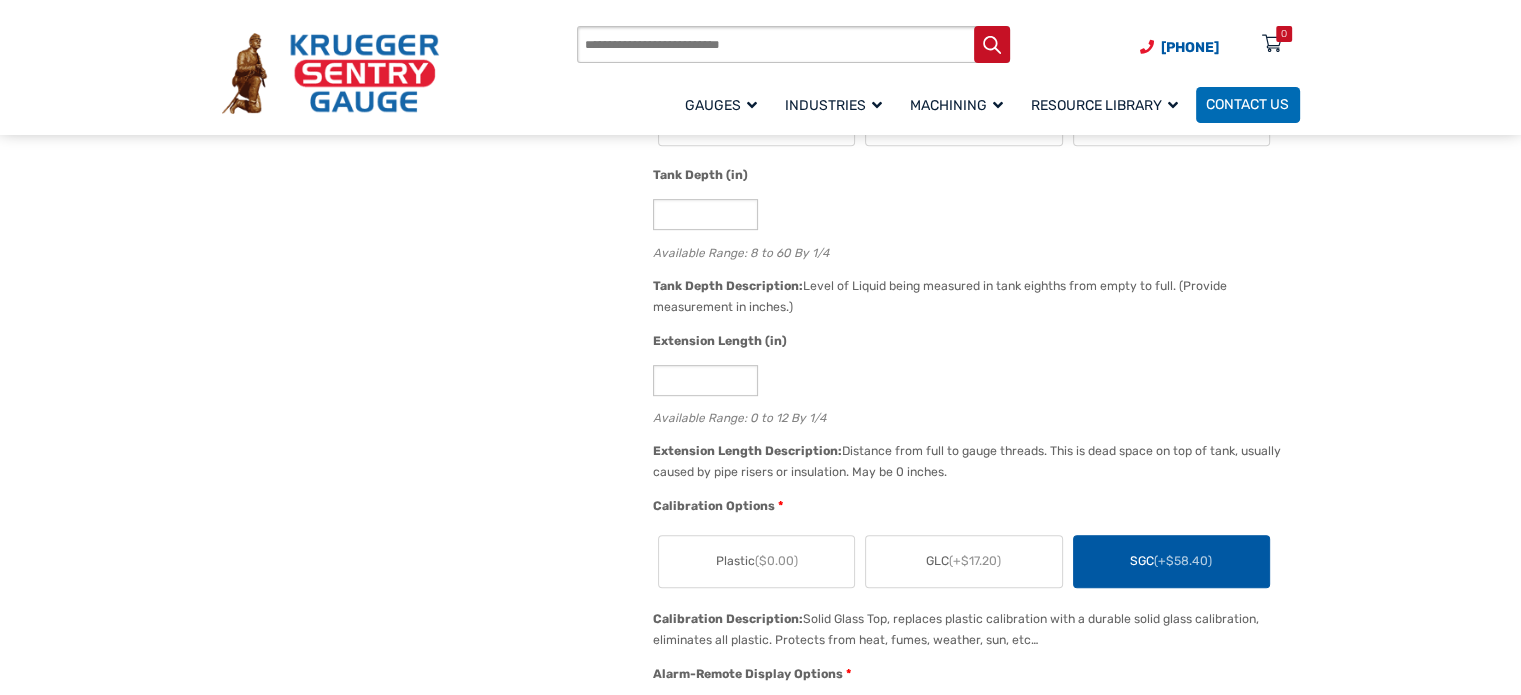 scroll, scrollTop: 900, scrollLeft: 0, axis: vertical 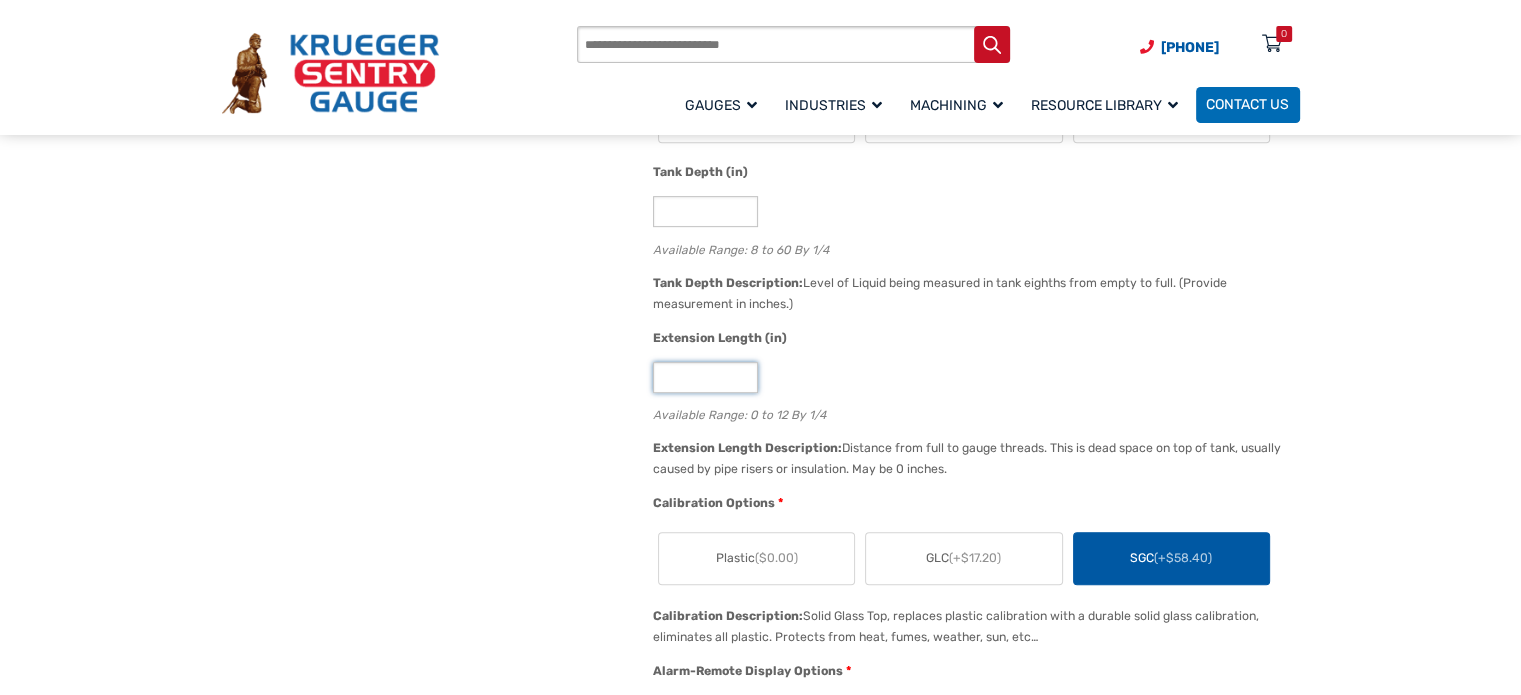 click on "*" at bounding box center [705, 377] 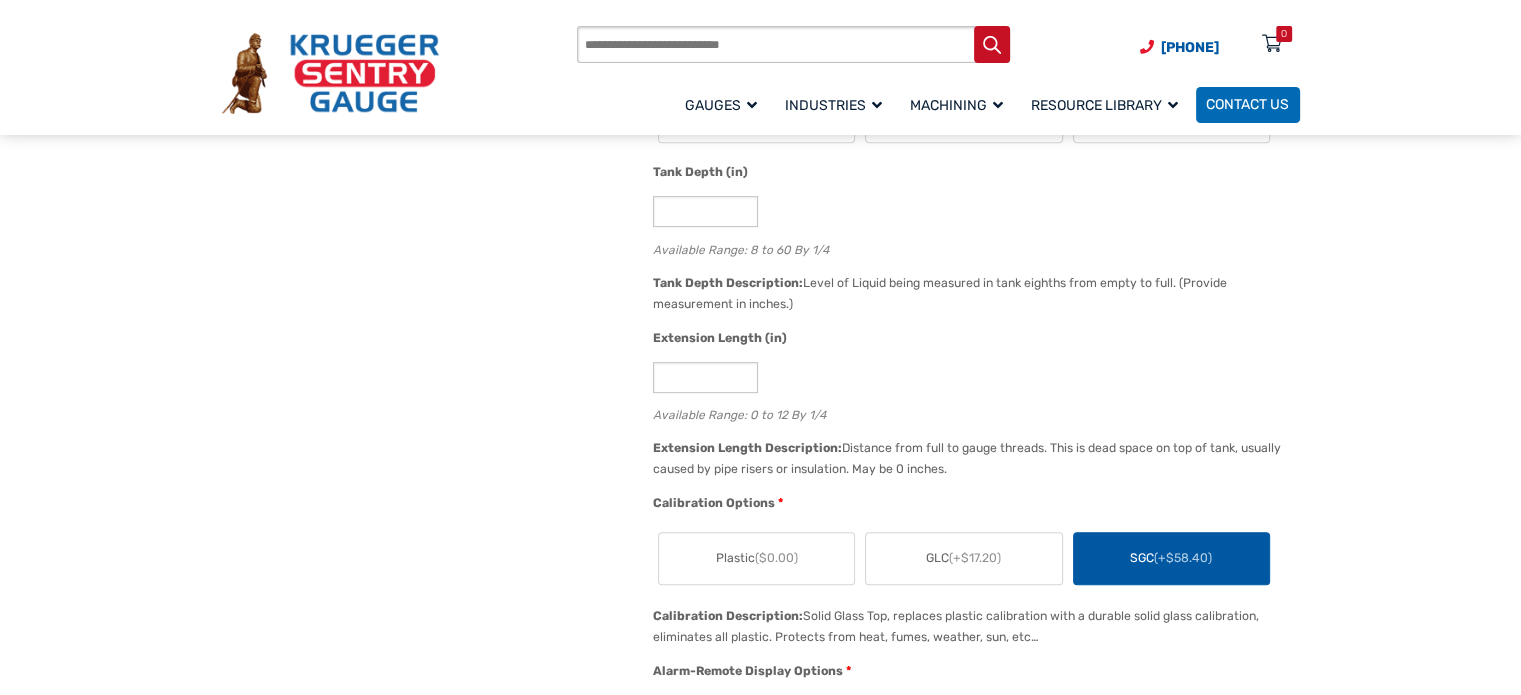 click on "**" at bounding box center [971, 377] 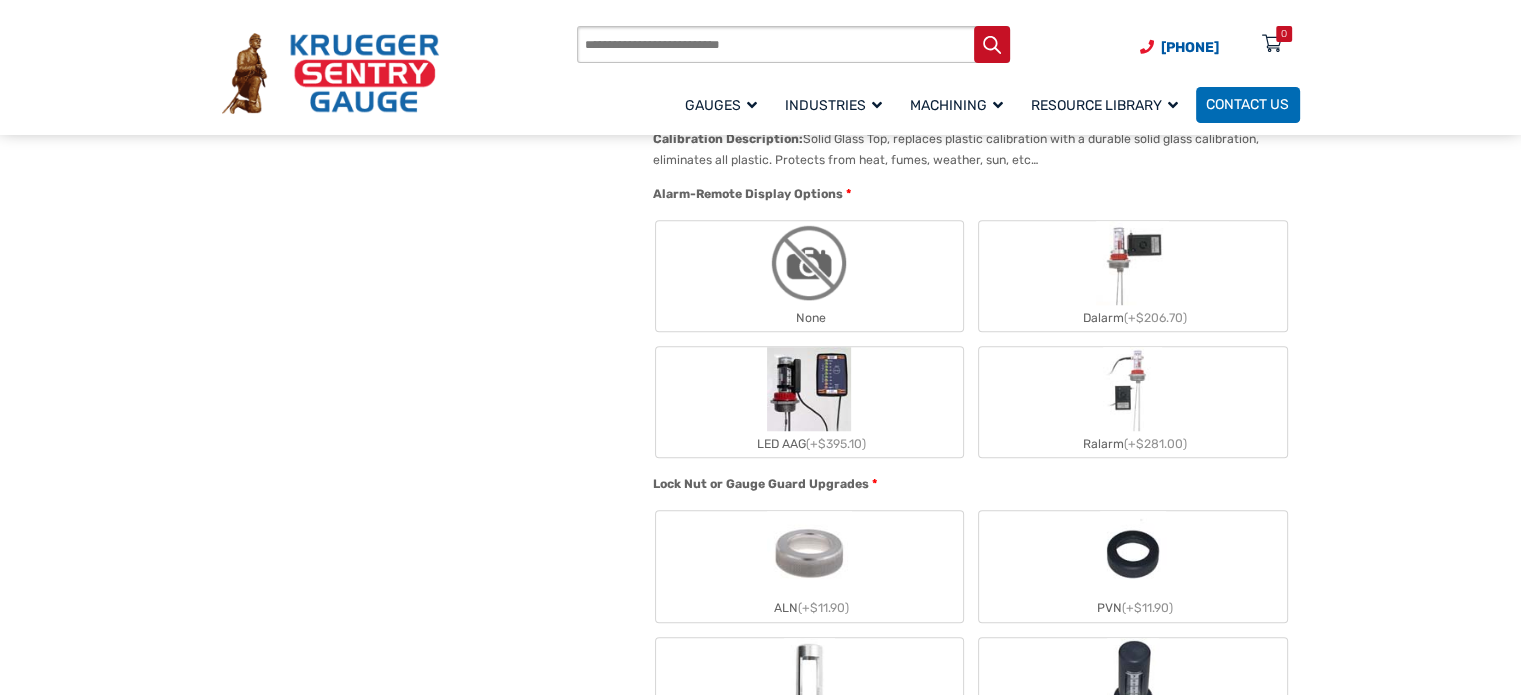 scroll, scrollTop: 1500, scrollLeft: 0, axis: vertical 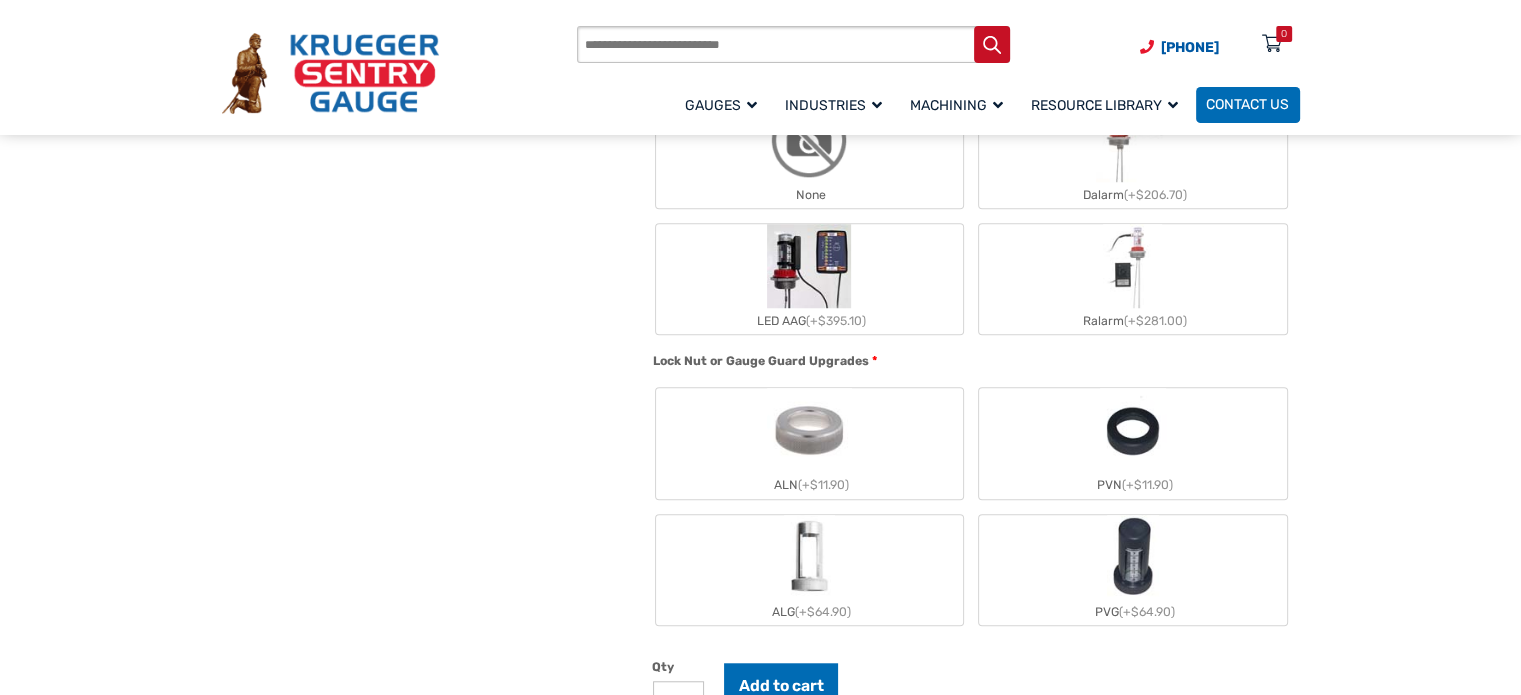 click at bounding box center (809, 266) 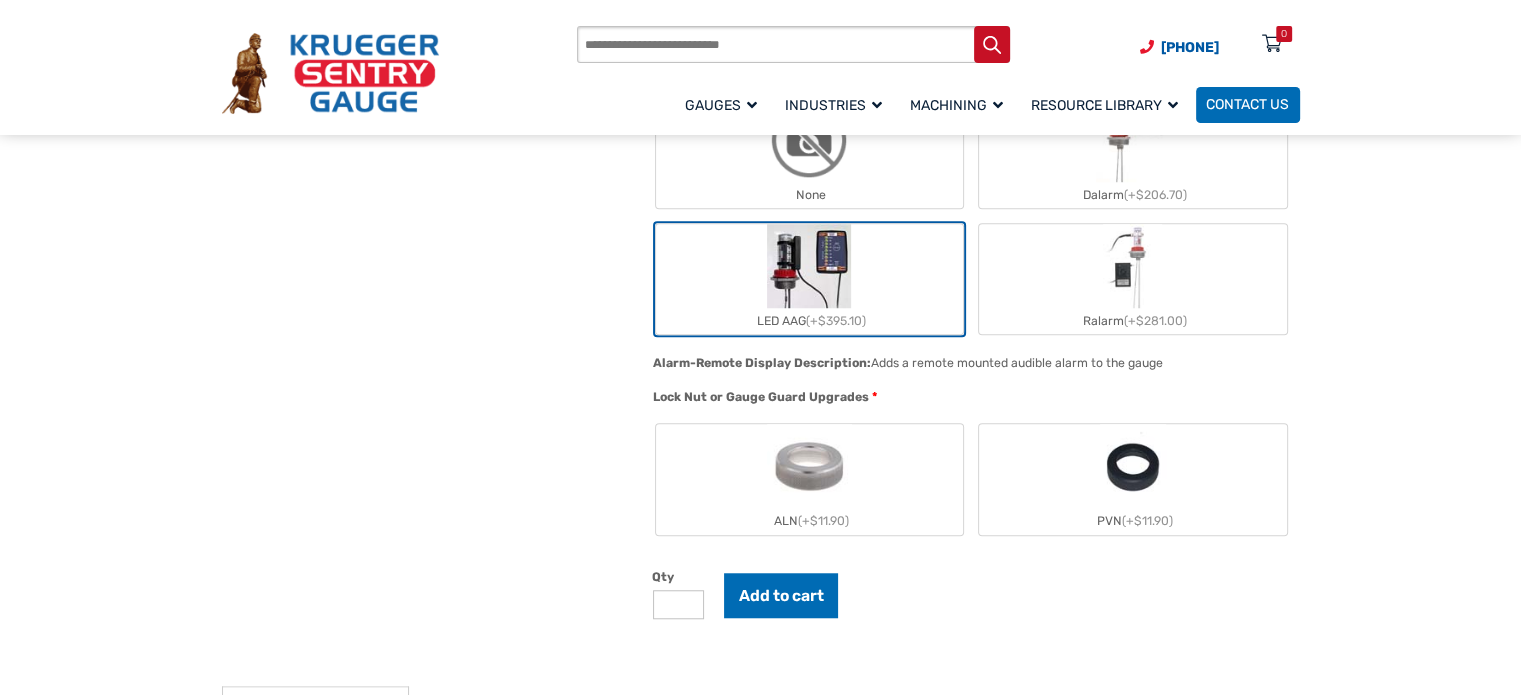 click at bounding box center [1133, 466] 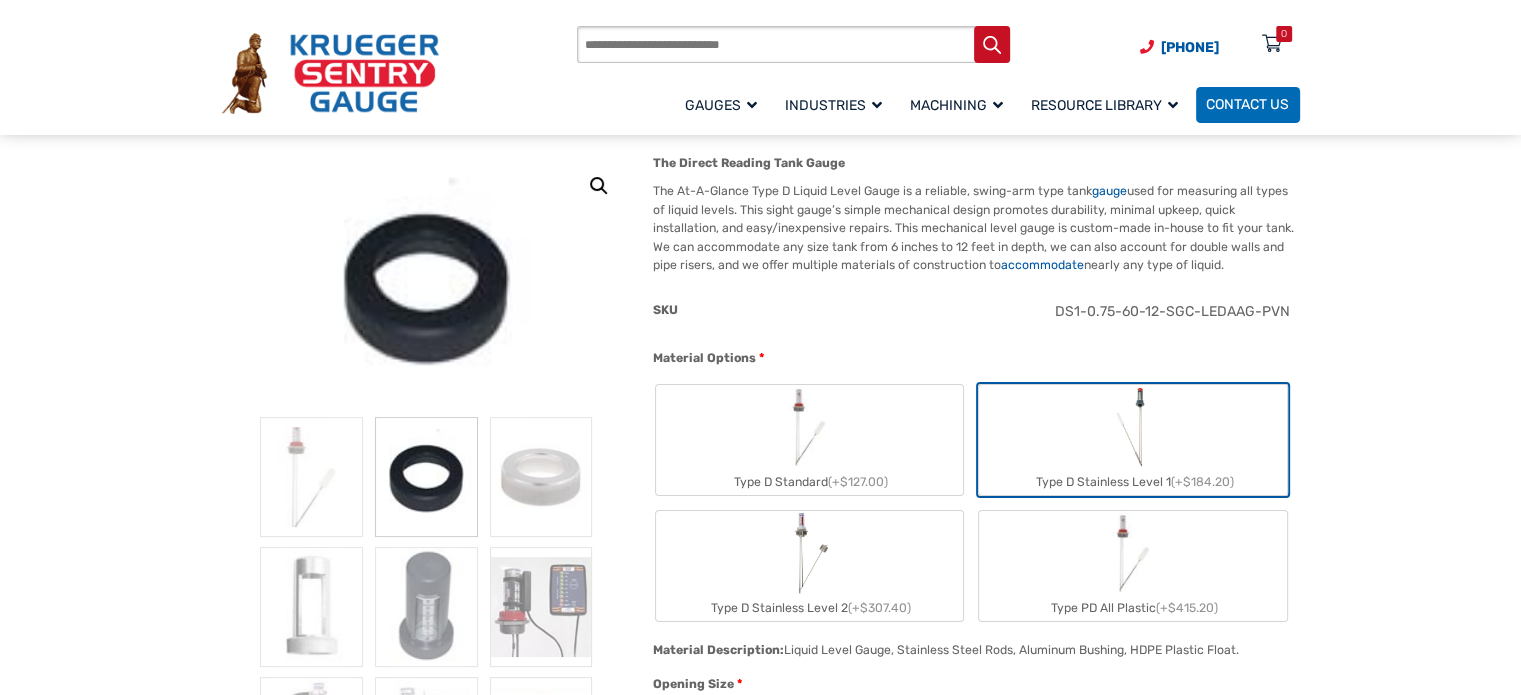 scroll, scrollTop: 100, scrollLeft: 0, axis: vertical 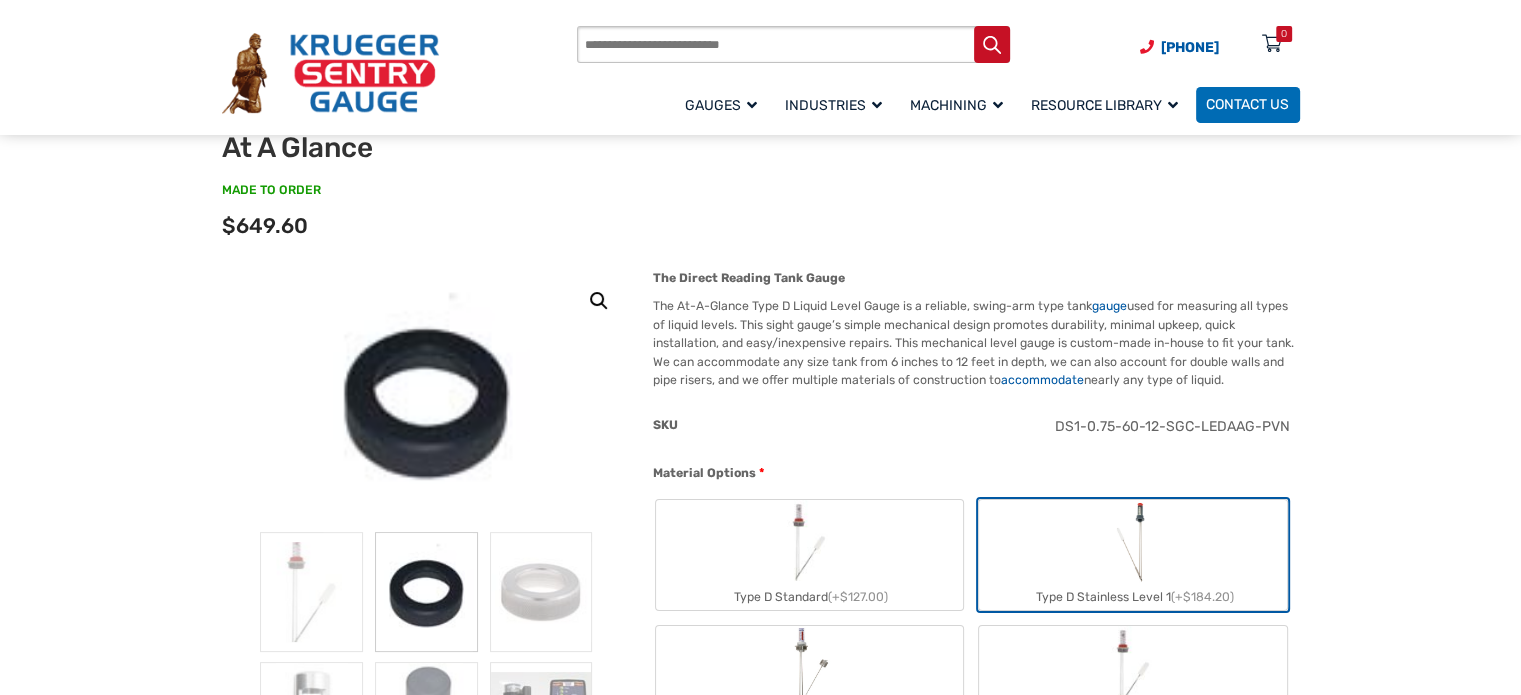 drag, startPoint x: 1055, startPoint y: 427, endPoint x: 1319, endPoint y: 429, distance: 264.00757 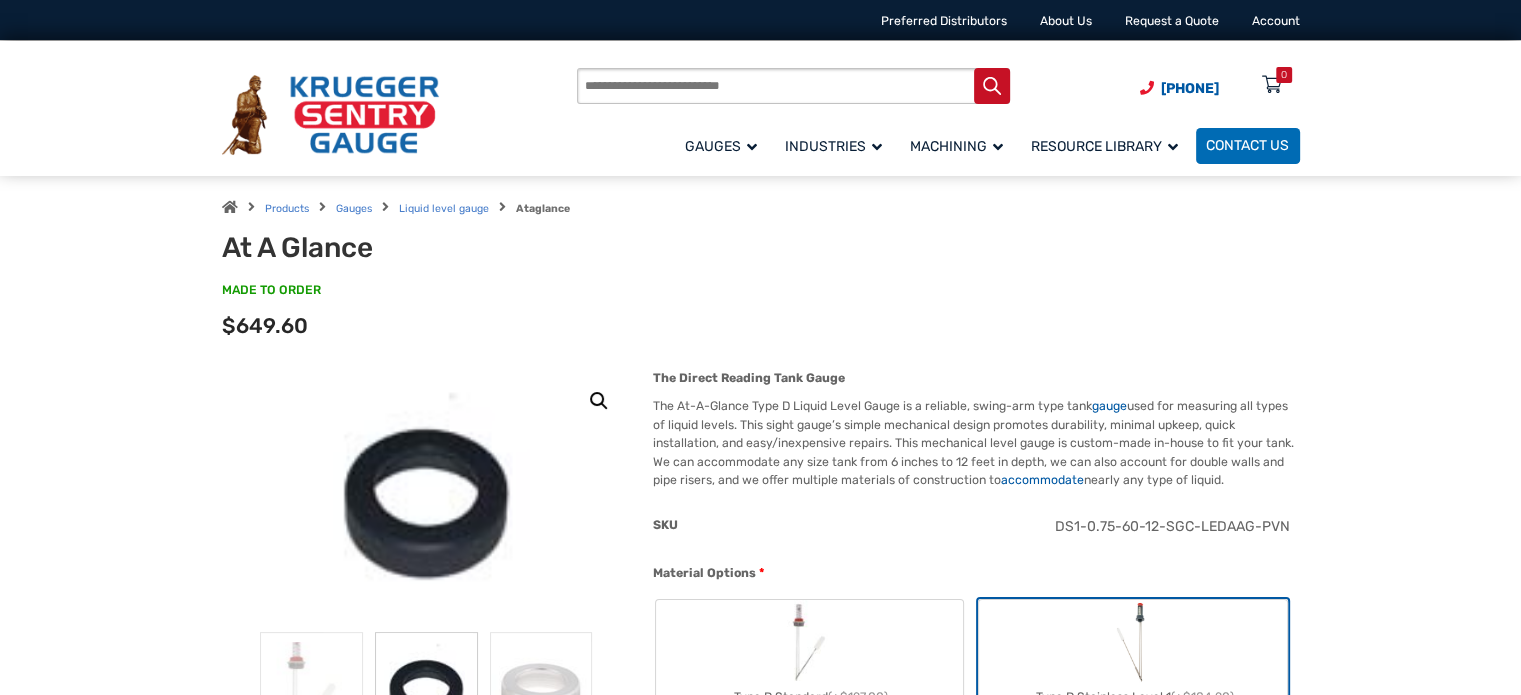 click on "Products Gauges Liquid level gauge Ataglance
At A Glance MADE TO ORDER SKU#:  TD8-EL0
Product total
$0.00
Options total
$649.60
Grand total
$649.60" at bounding box center [761, 272] 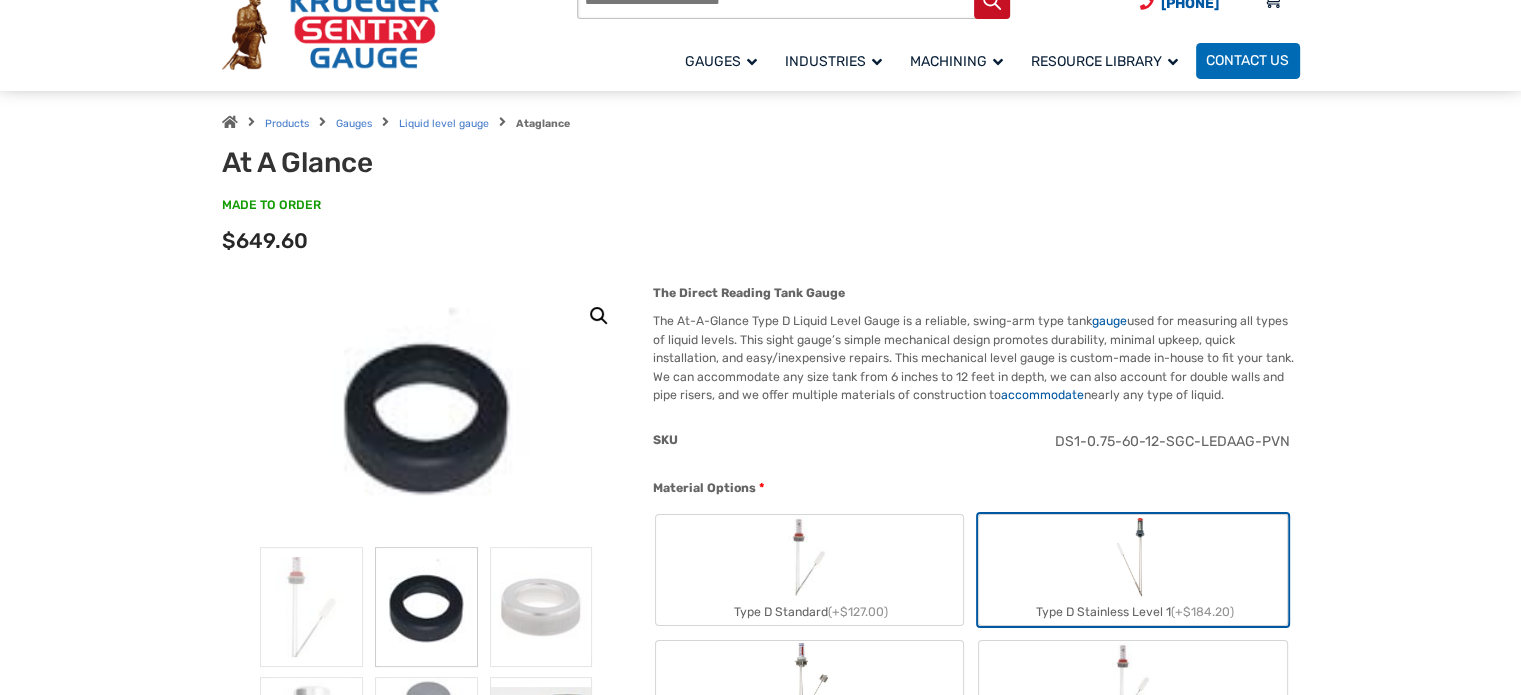 scroll, scrollTop: 0, scrollLeft: 0, axis: both 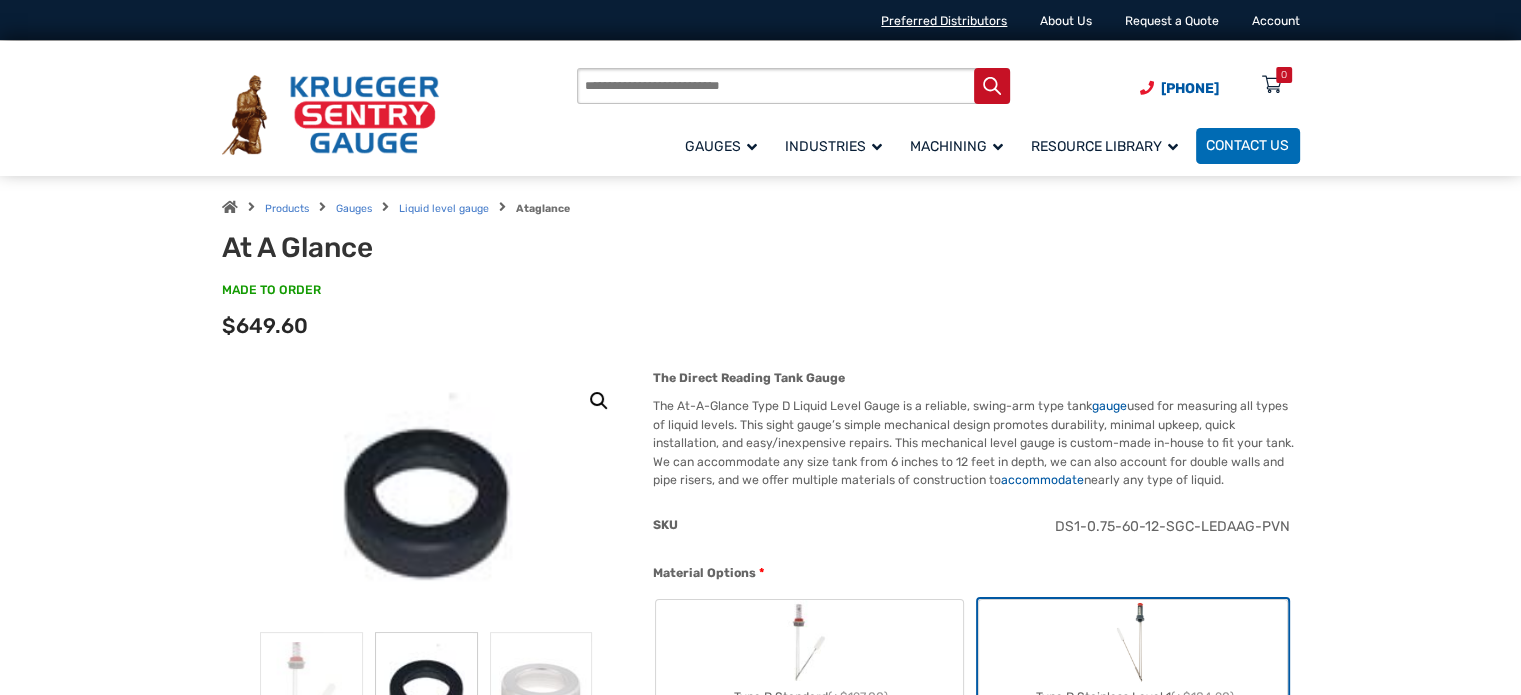 click on "Preferred Distributors" at bounding box center [944, 21] 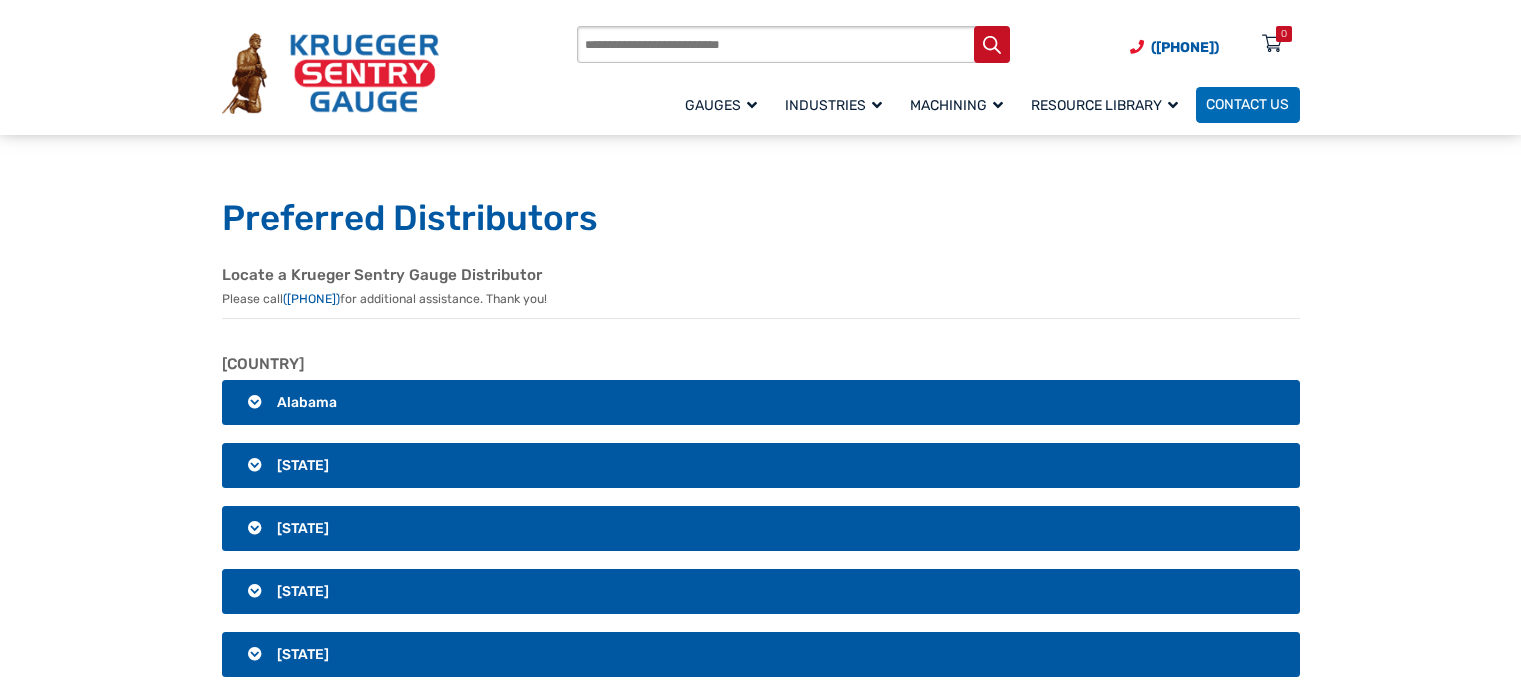 scroll, scrollTop: 306, scrollLeft: 0, axis: vertical 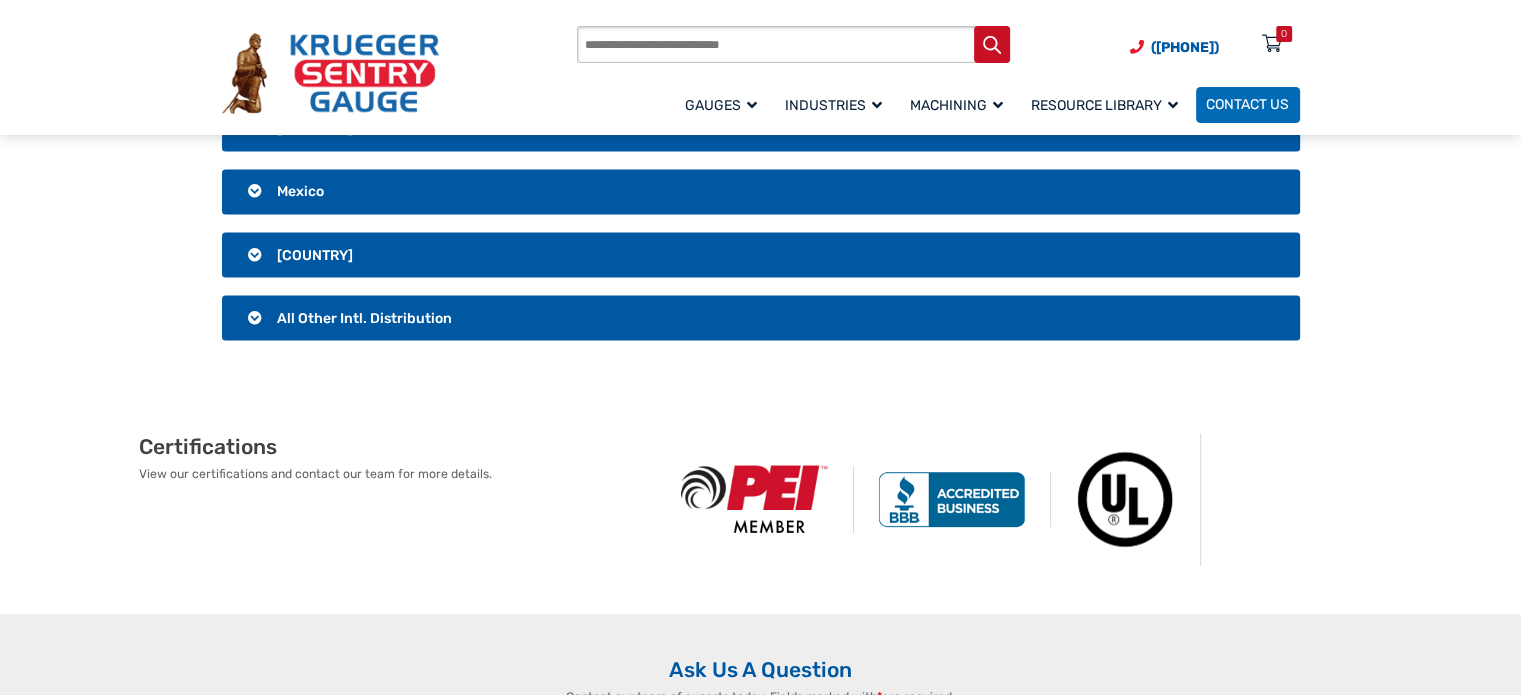click on "All Other Intl. Distribution" at bounding box center [364, 317] 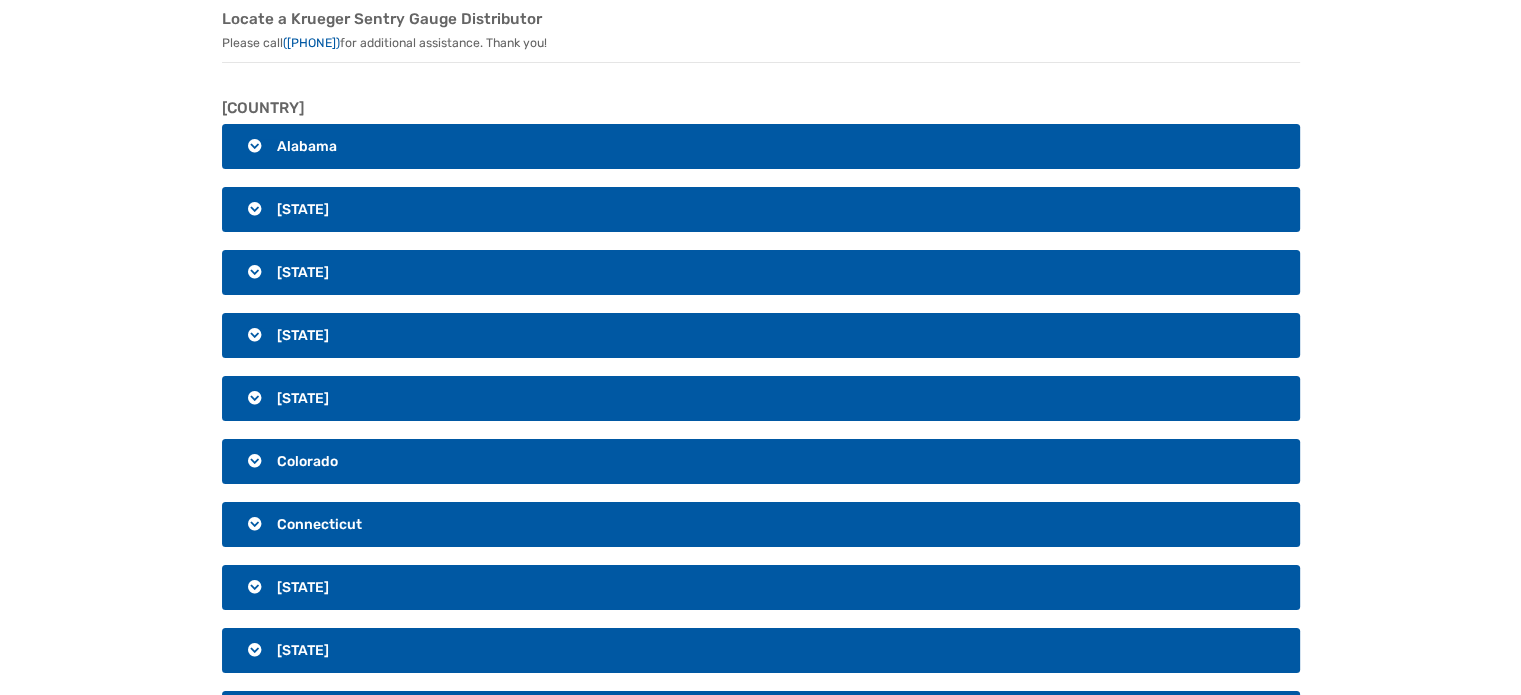 scroll, scrollTop: 0, scrollLeft: 0, axis: both 